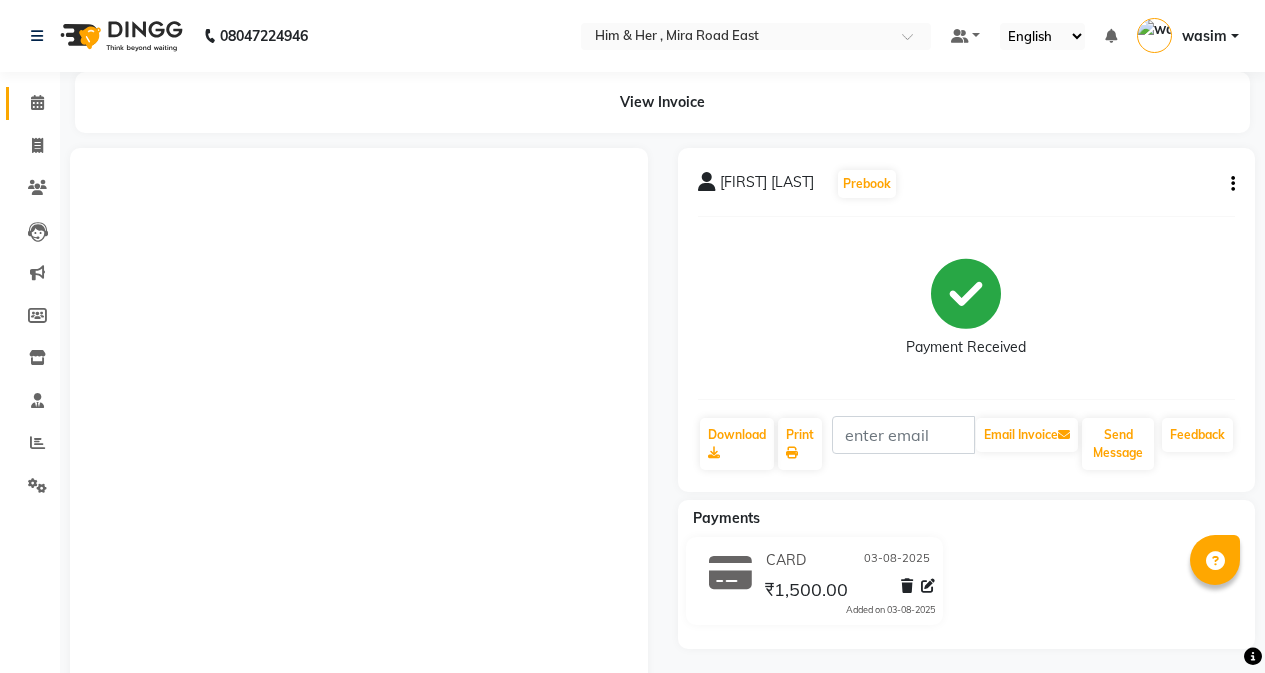 scroll, scrollTop: 0, scrollLeft: 0, axis: both 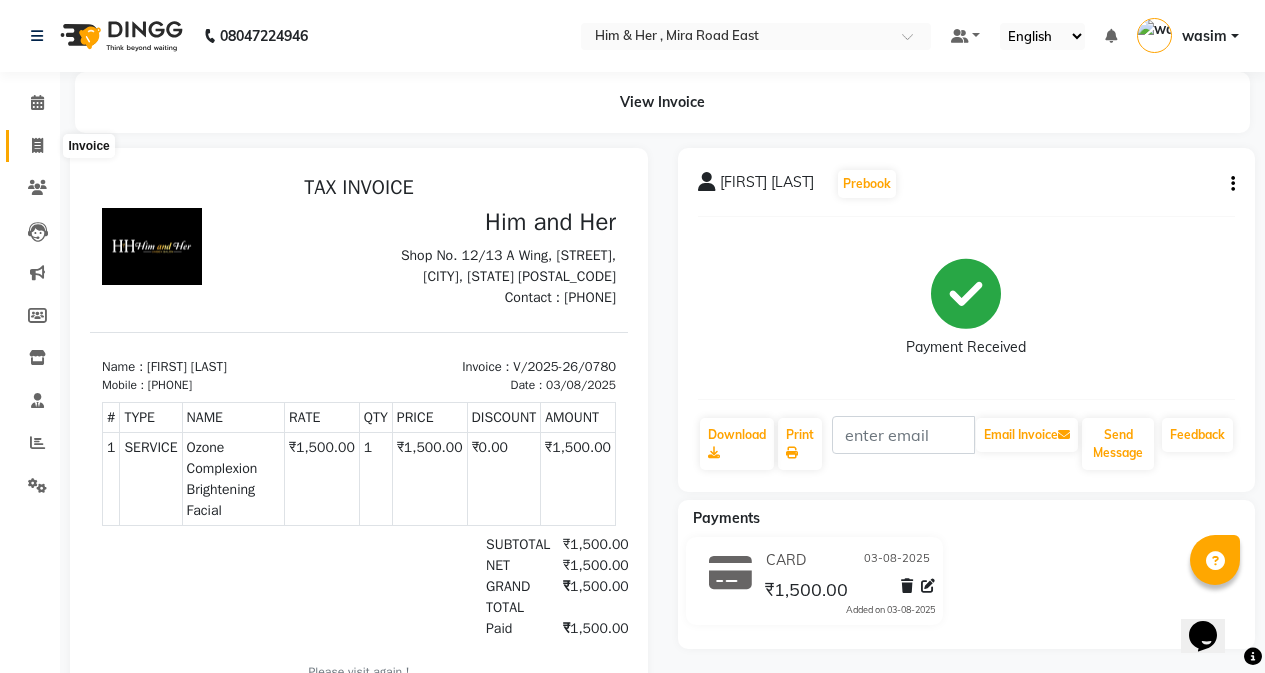 click 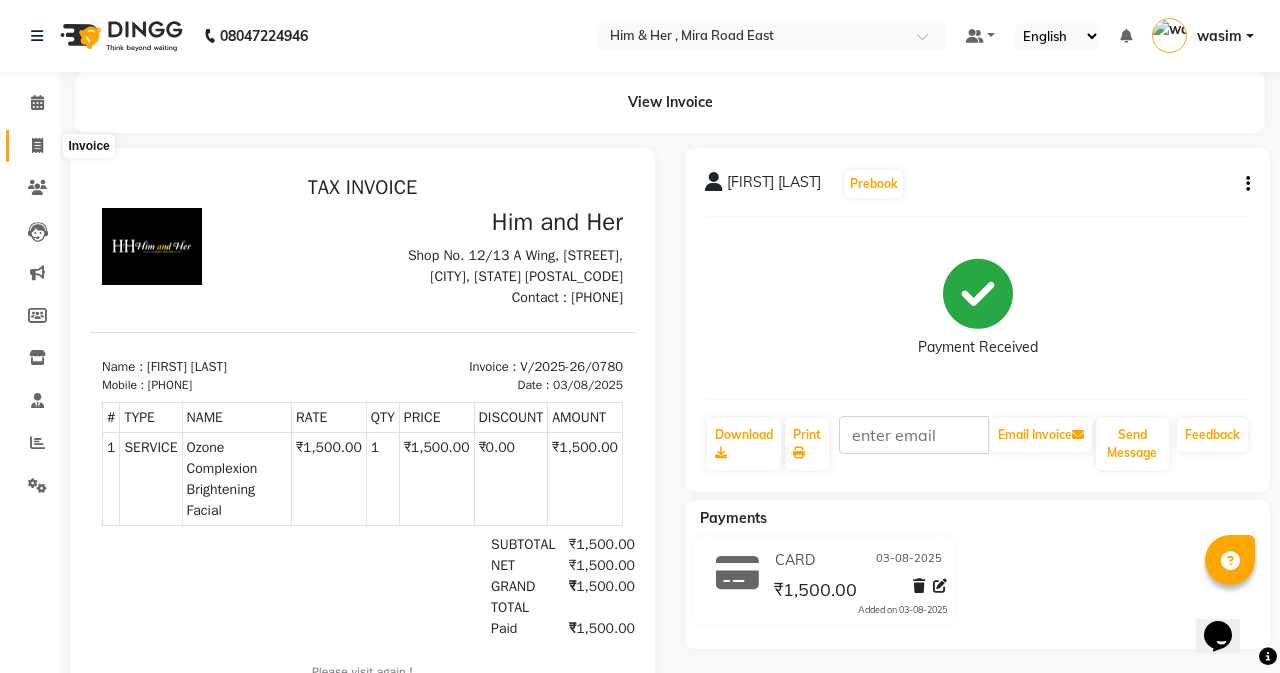 select on "5934" 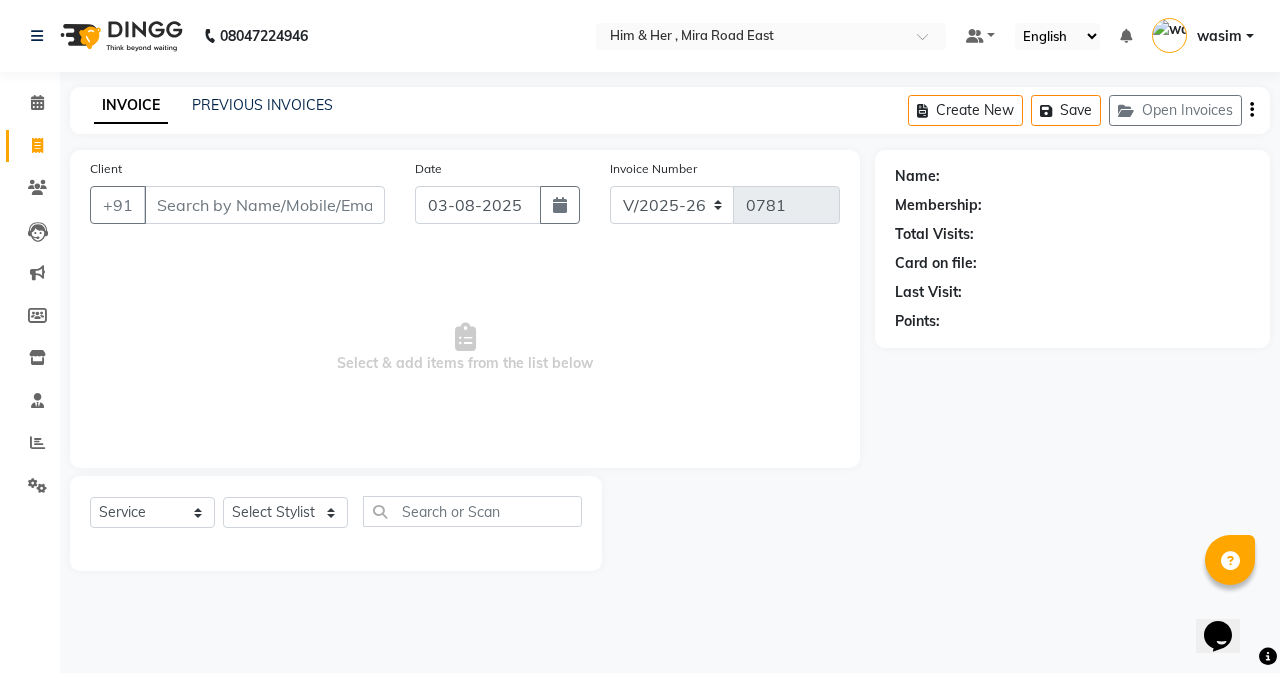 click on "Client" at bounding box center [264, 205] 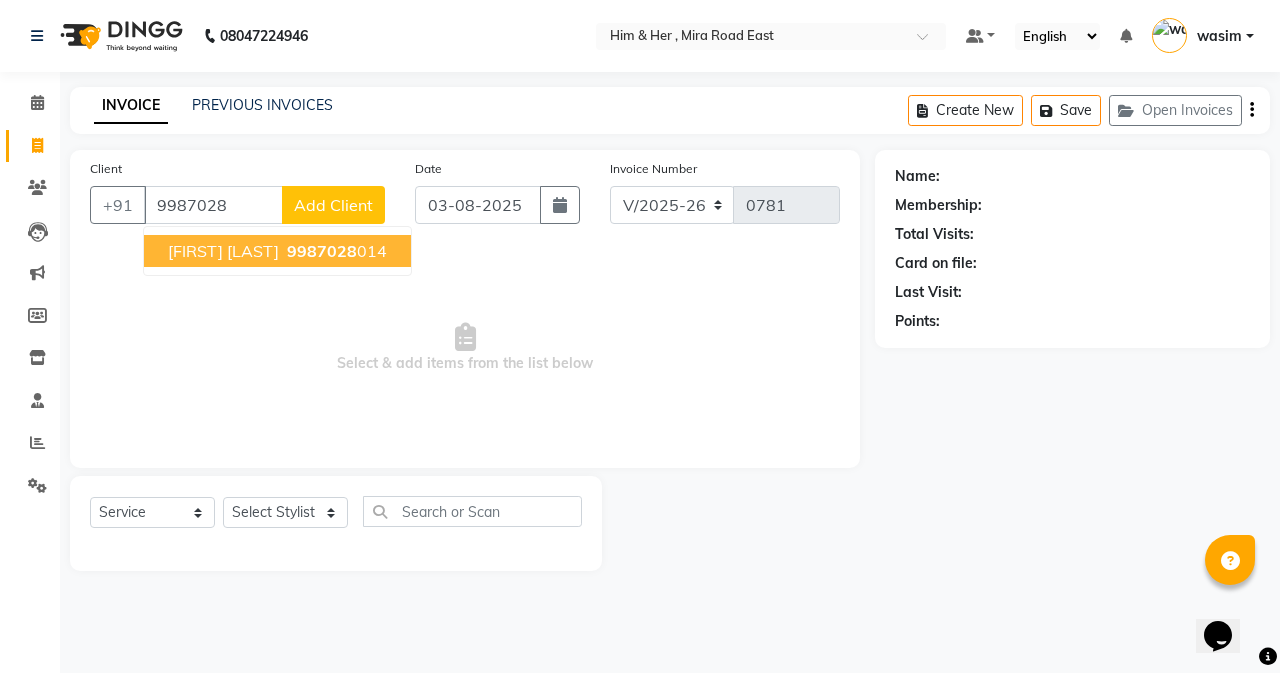 click on "[FIRST] [LAST]   [PHONE]" at bounding box center (277, 251) 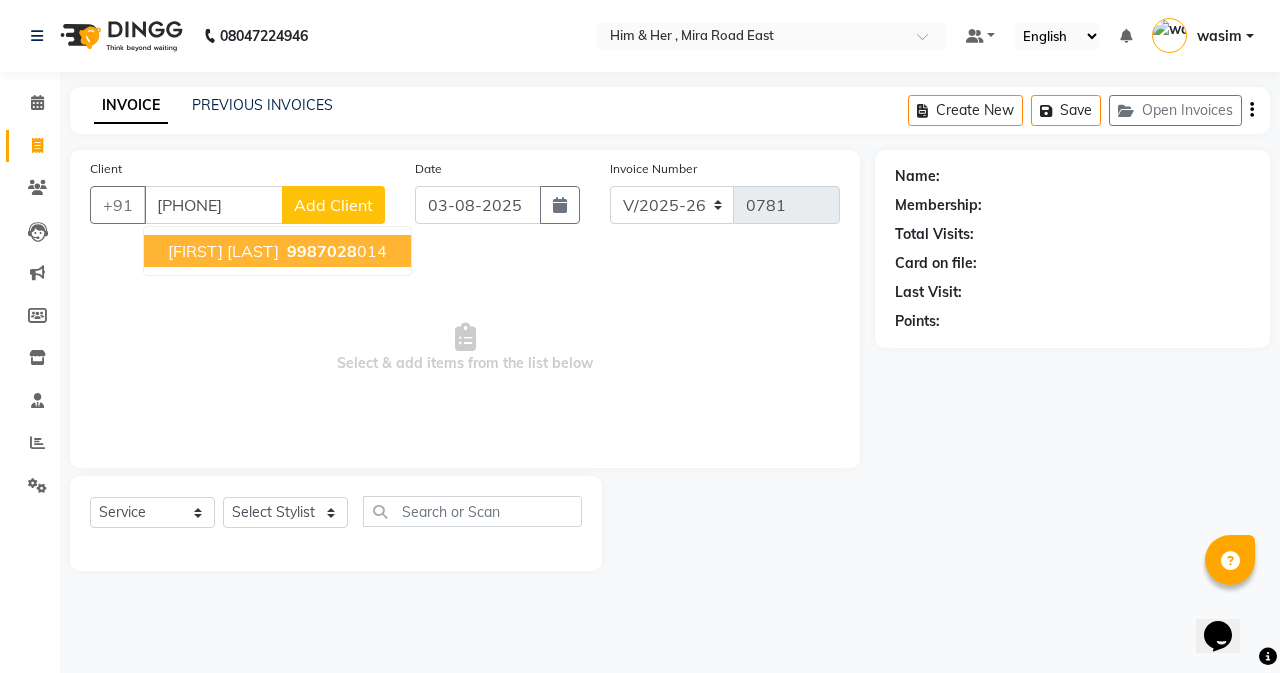 type on "[PHONE]" 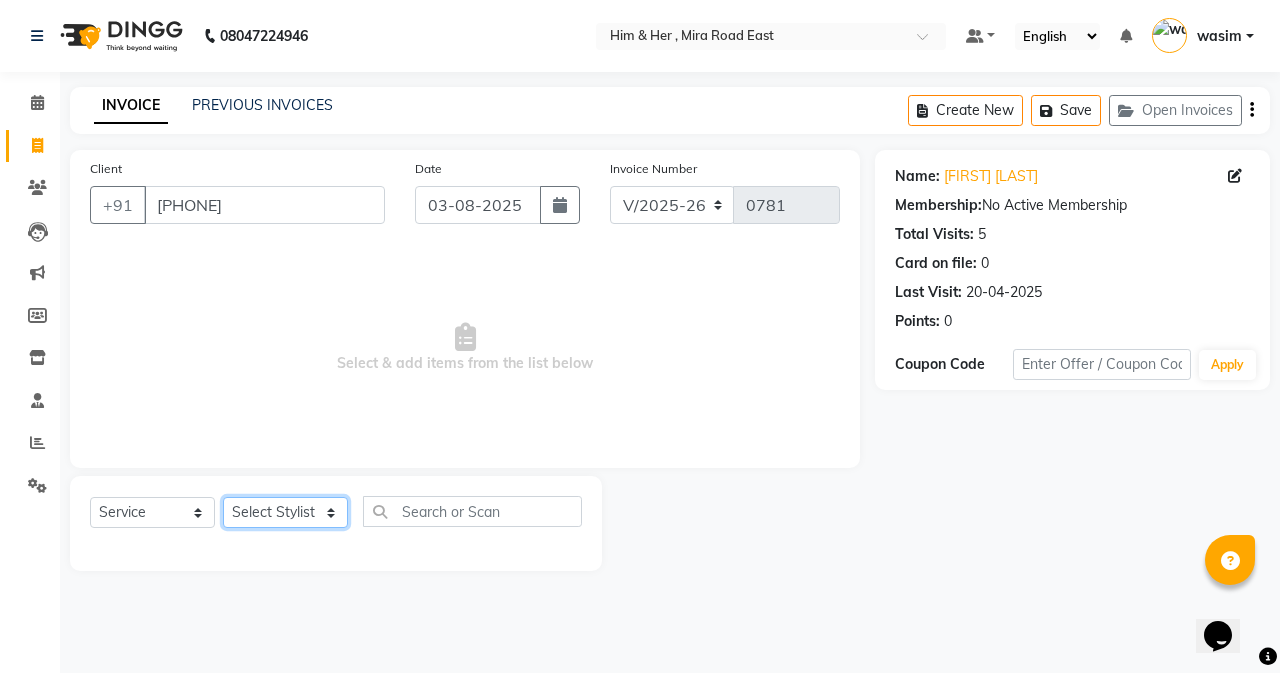 click on "Select Stylist [FIRST] [LAST] [FIRST] [LAST]" 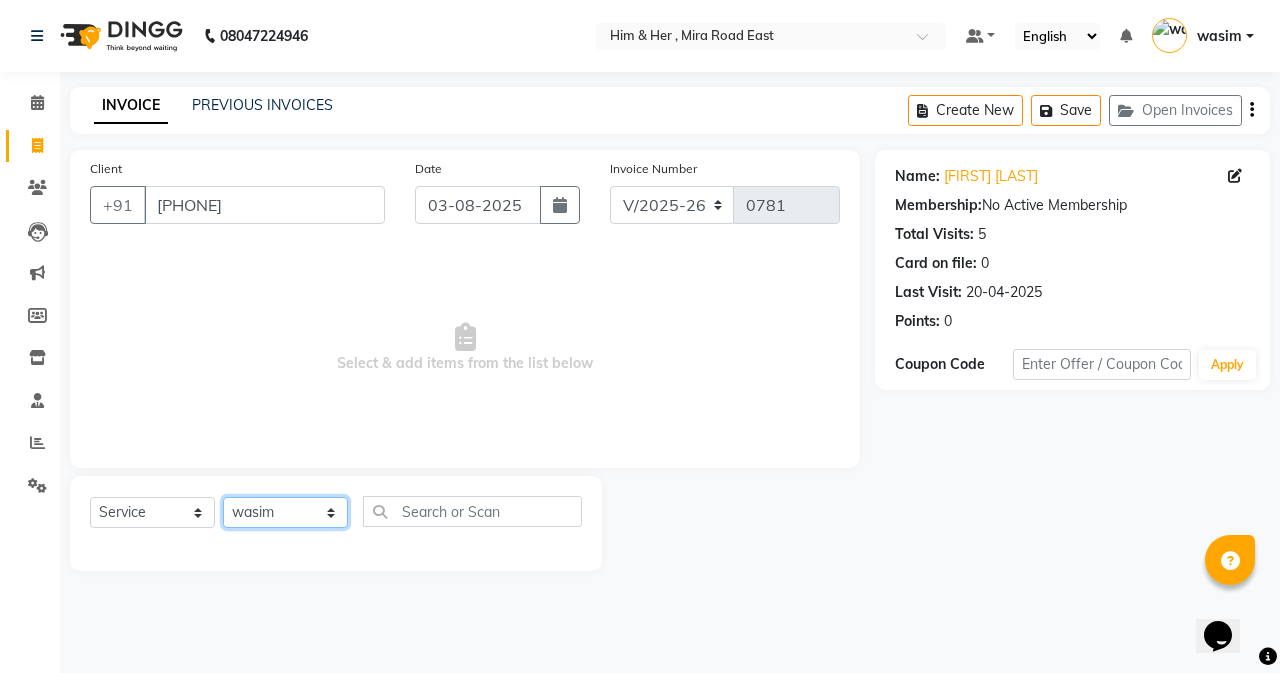 click on "Select Stylist [FIRST] [LAST] [FIRST] [LAST]" 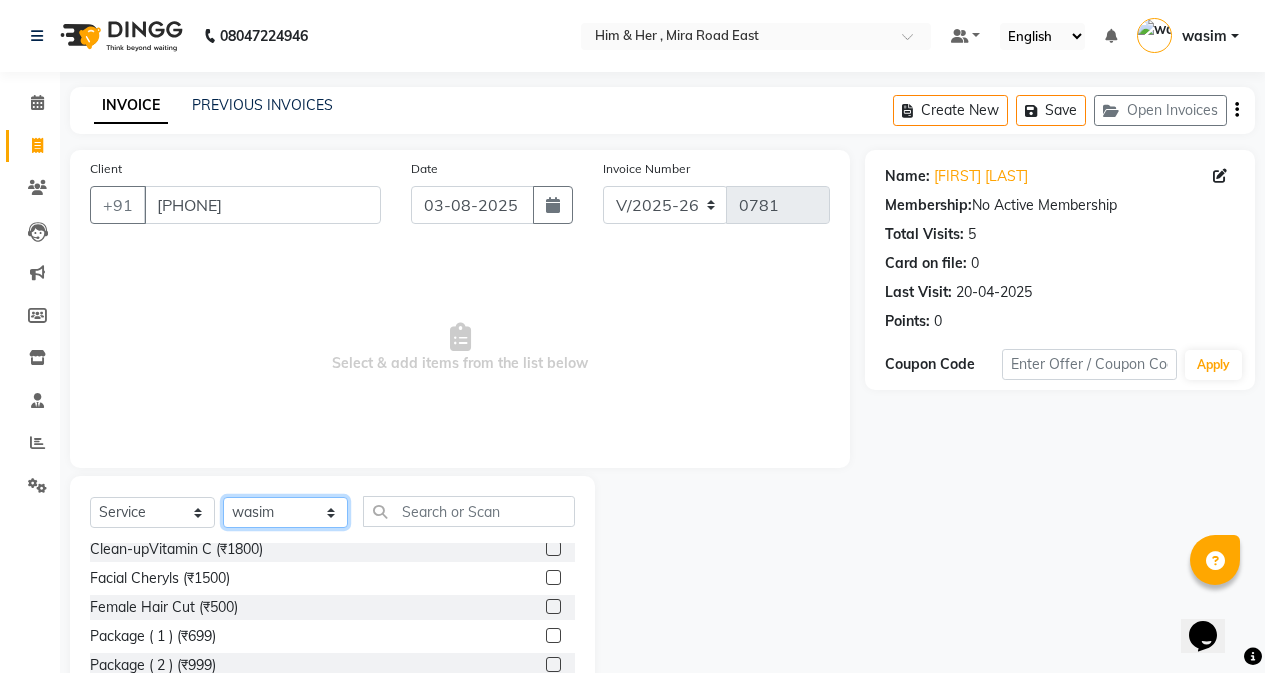 scroll, scrollTop: 500, scrollLeft: 0, axis: vertical 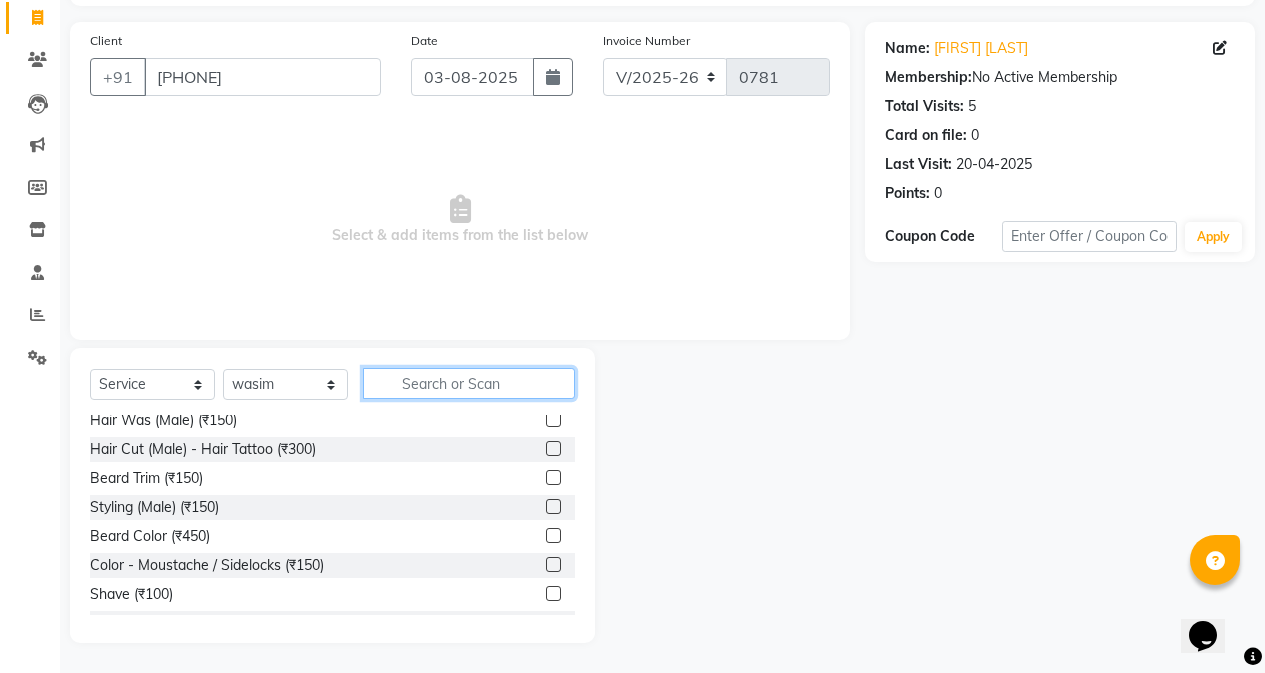 click 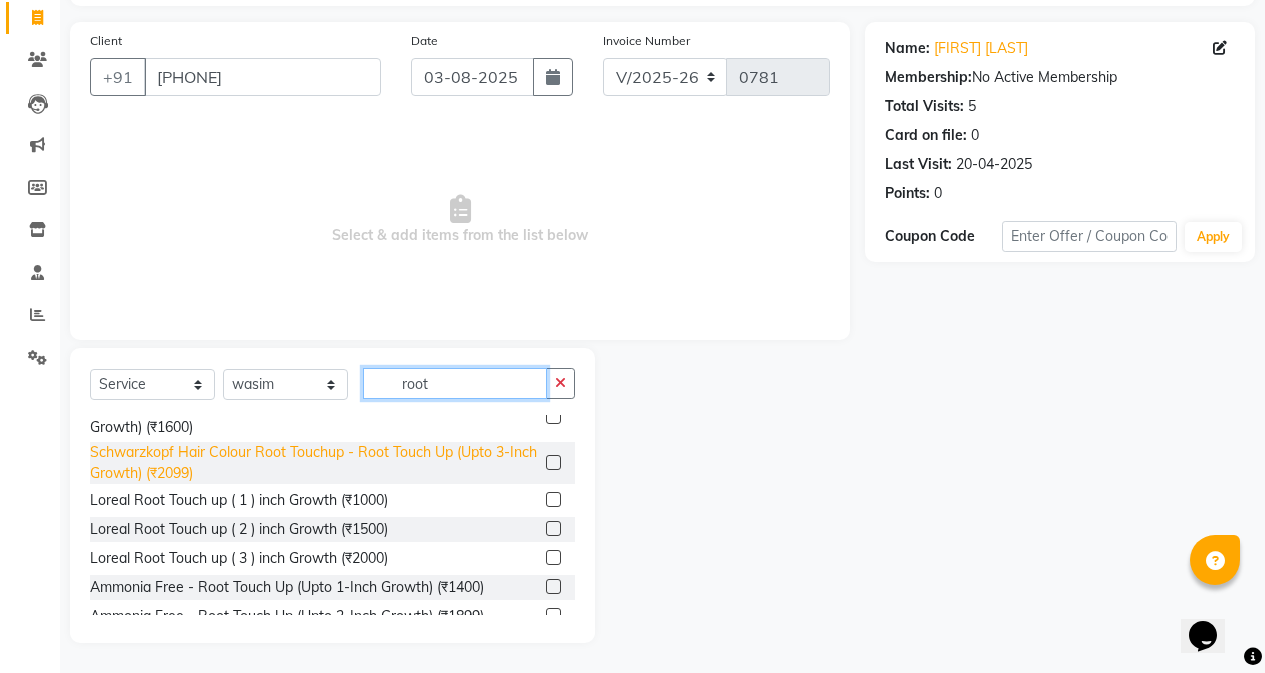scroll, scrollTop: 0, scrollLeft: 0, axis: both 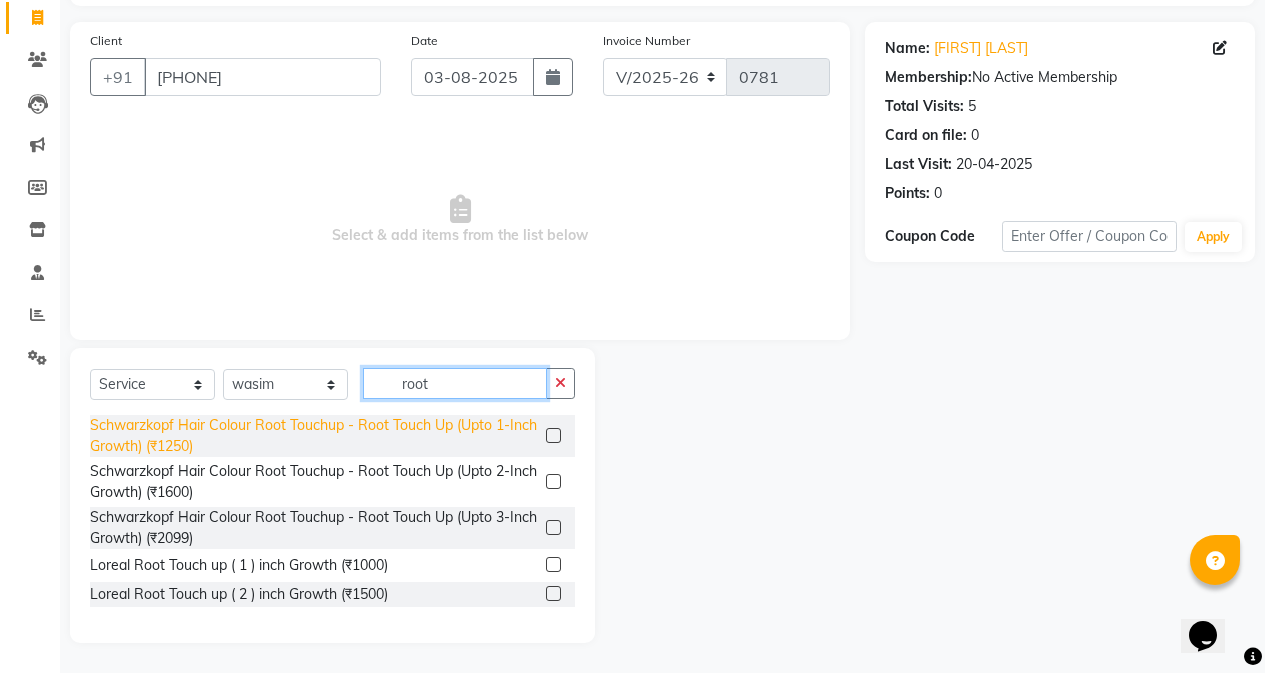 type on "root" 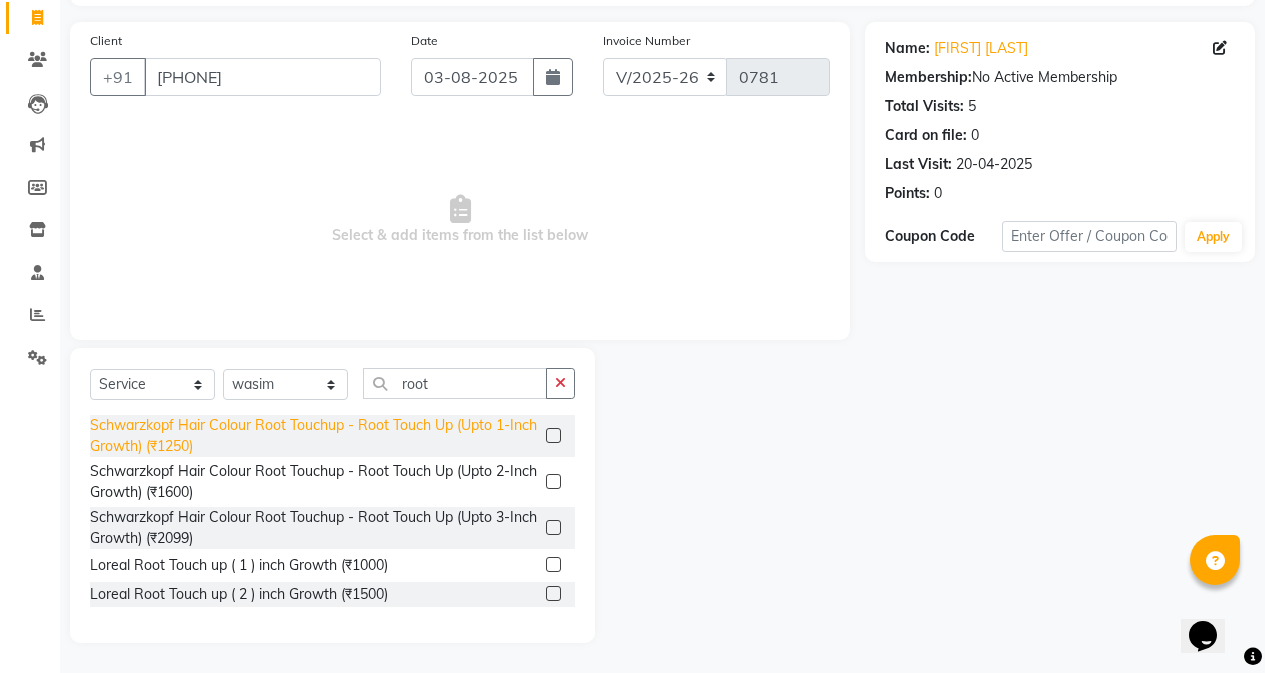 click on "Schwarzkopf Hair Colour Root Touchup - Root Touch Up (Upto 1-Inch Growth) (₹1250)" 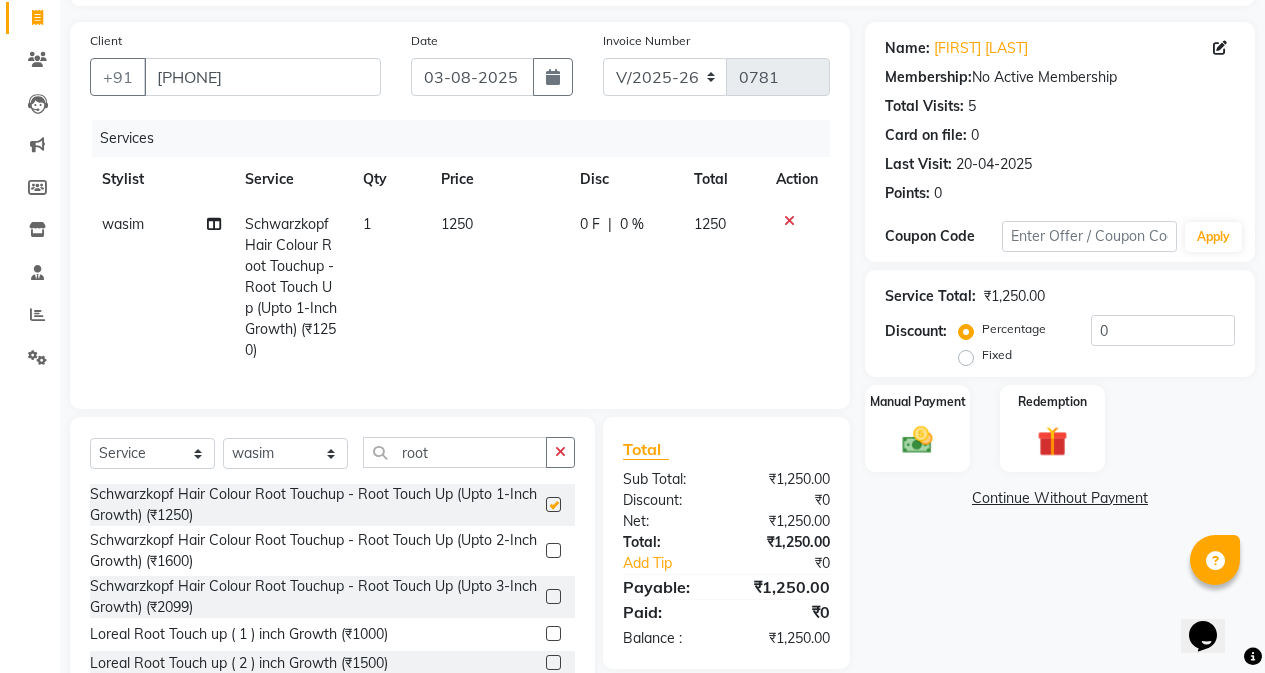checkbox on "false" 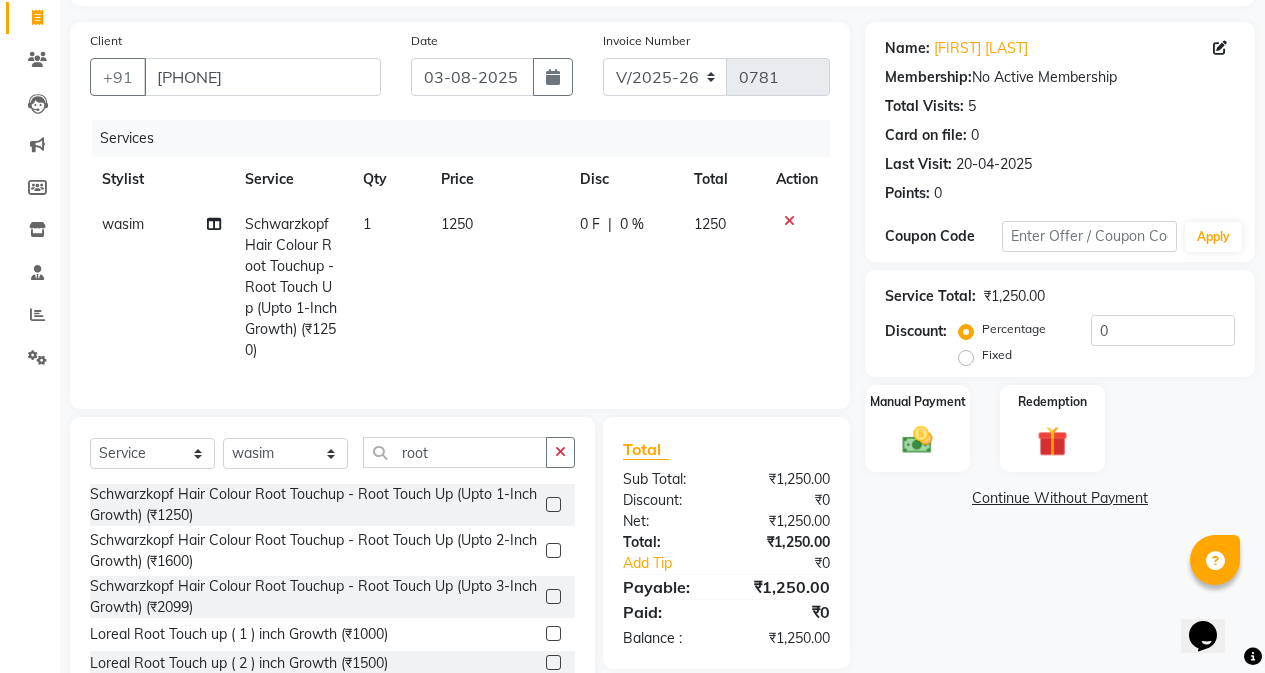 click on "1250" 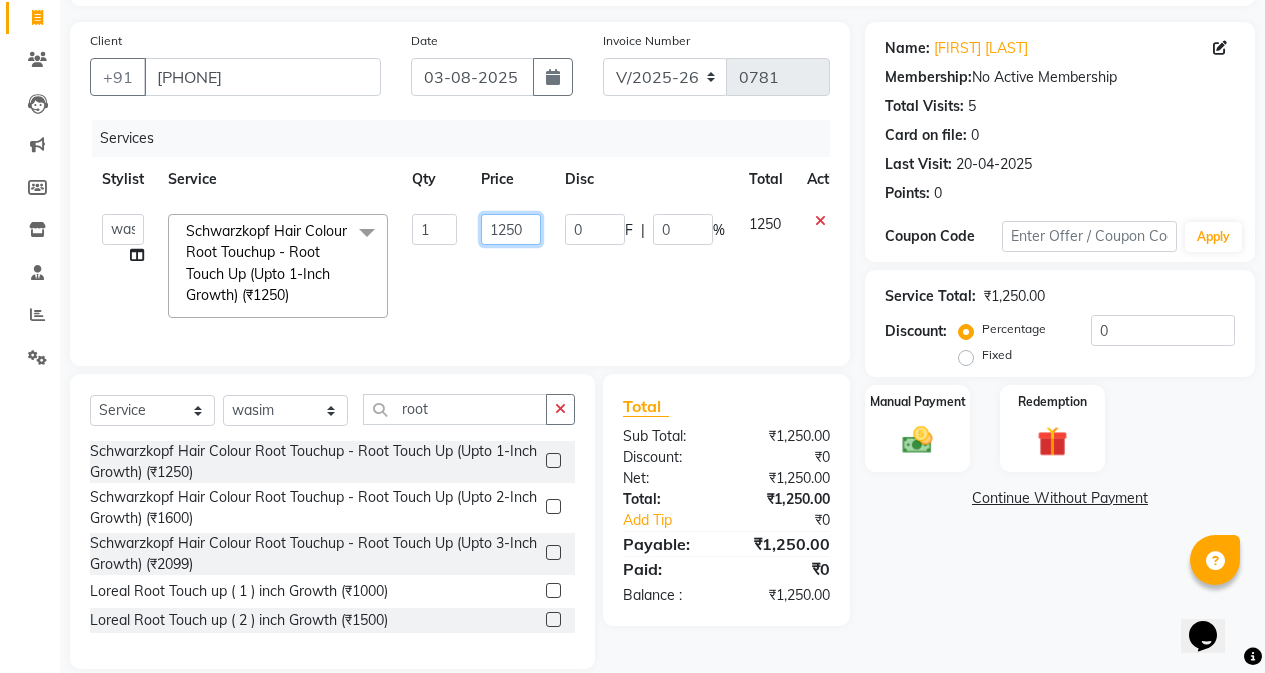 click on "1250" 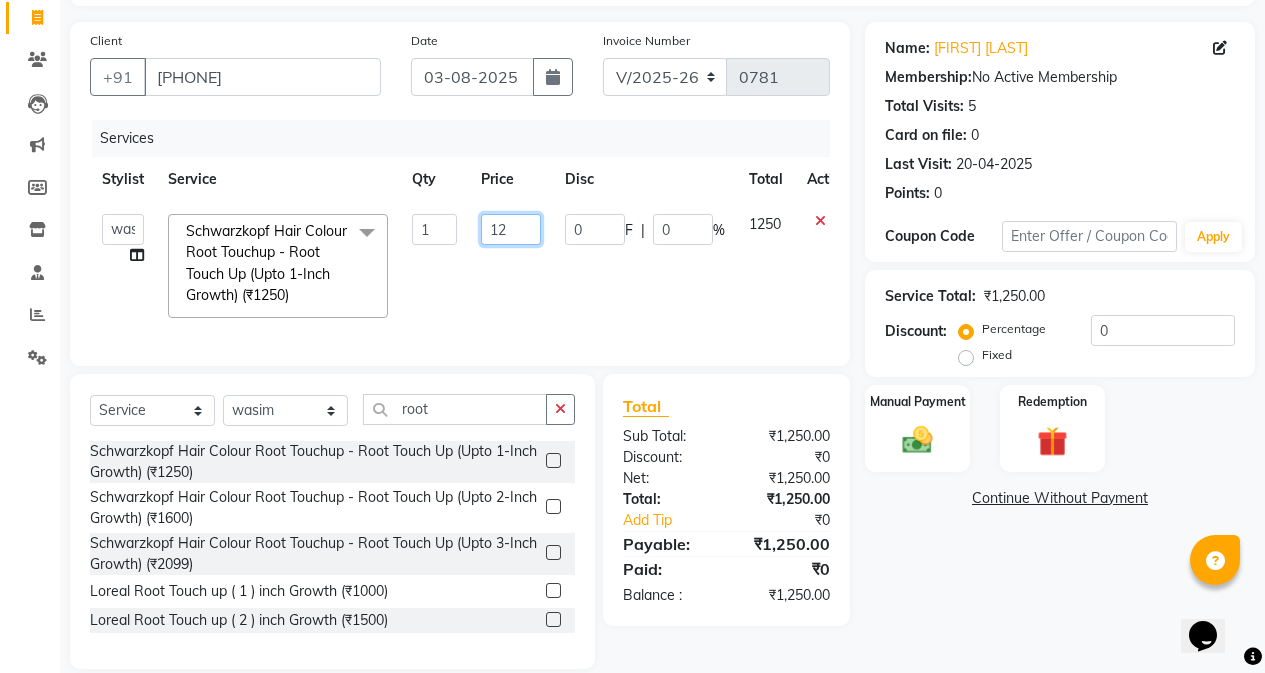 type on "1" 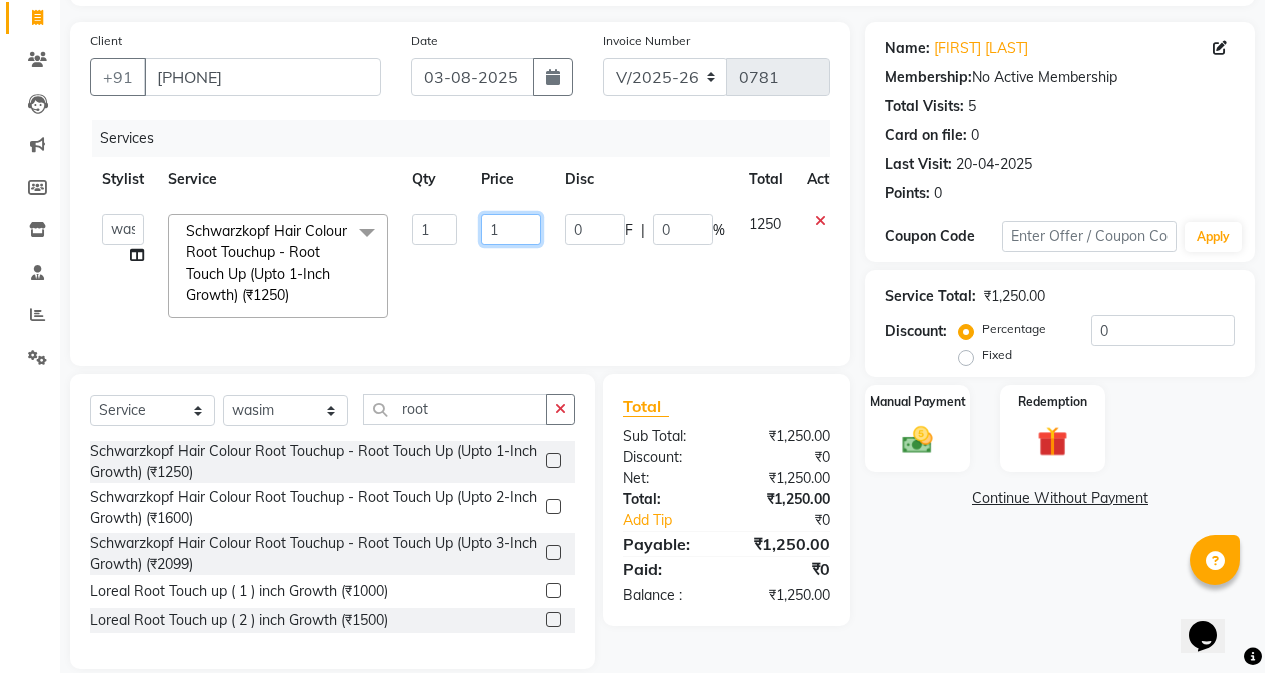type 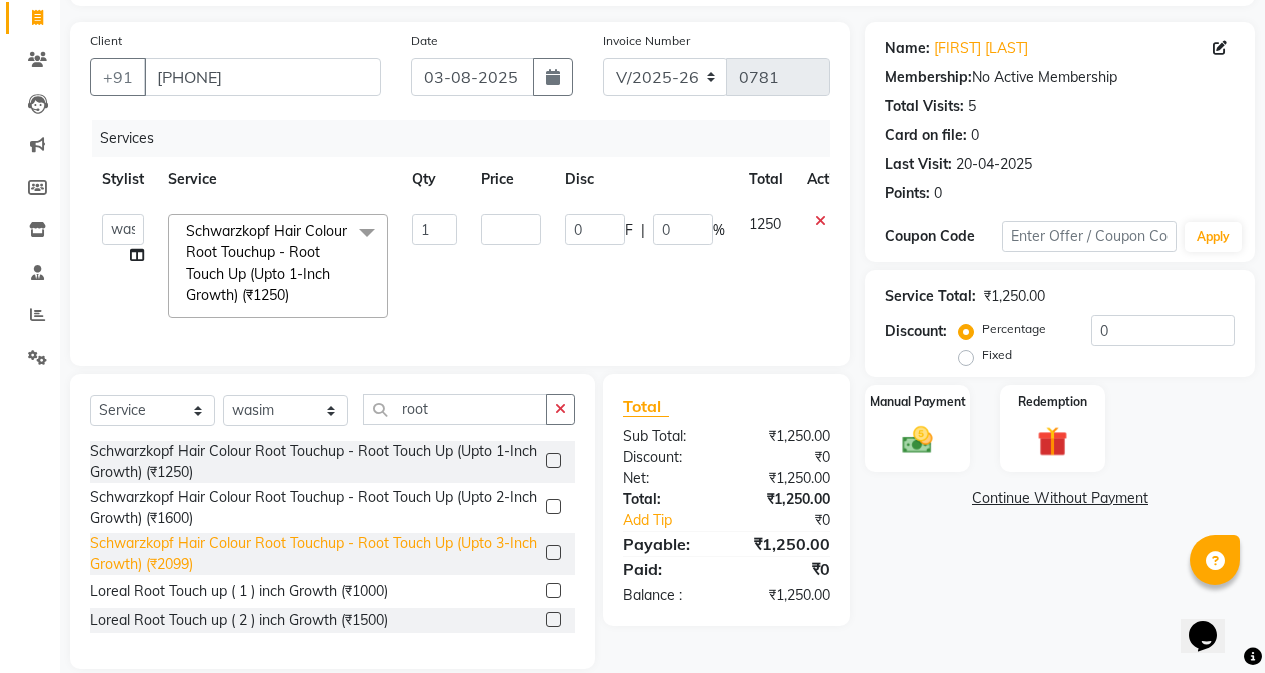 click on "Schwarzkopf Hair Colour Root Touchup - Root Touch Up (Upto 1-Inch Growth) (₹1250)   Schwarzkopf Hair Colour Root Touchup - Root Touch Up (Upto 2-Inch Growth) (₹1600)   Schwarzkopf Hair Colour Root Touchup - Root Touch Up (Upto 3-Inch Growth) (₹2099)  Loreal Root Touch up ( 1 ) inch Growth (₹1000)  Loreal Root Touch up ( 2 ) inch Growth (₹1500)  Loreal Root Touch up ( 3 ) inch Growth (₹2000)  Ammonia Free  - Root Touch Up (Upto 1-Inch Growth) (₹1400)  Ammonia Free  - Root Touch Up (Upto 2-Inch Growth) (₹1899)  Ammonia Free  - Root Touch Up (Upto 3-Inch Growth) (₹2400)" 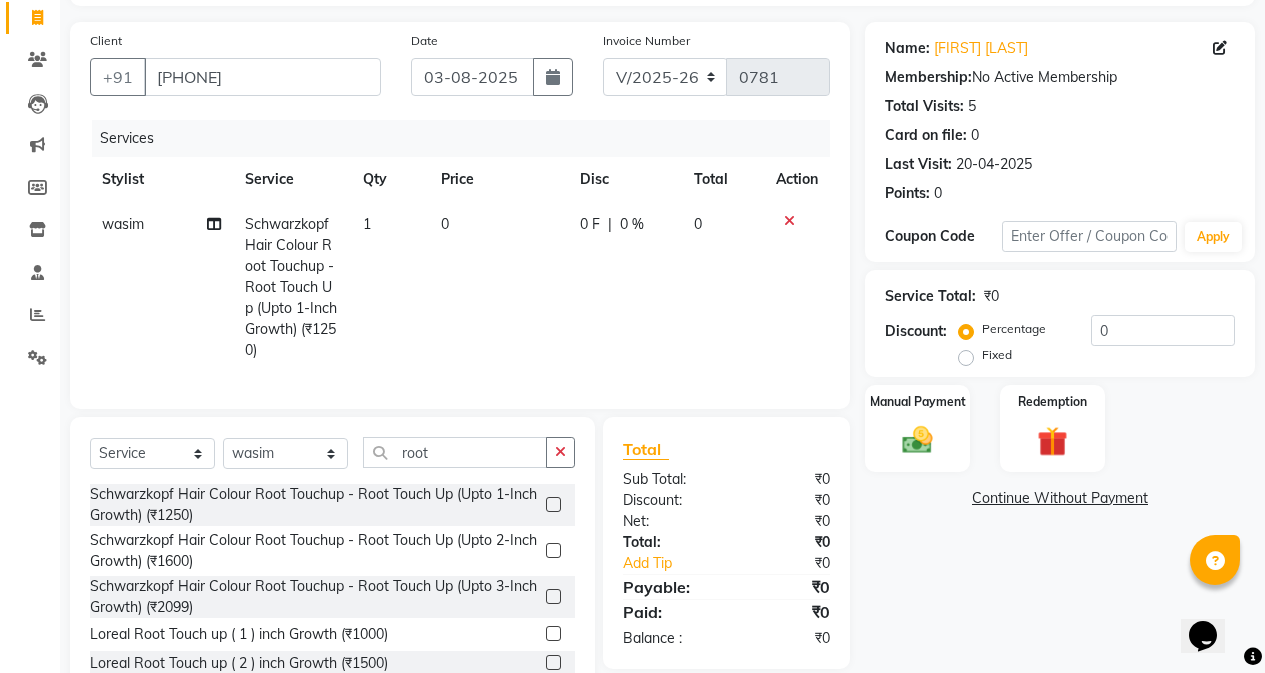 click on "0" 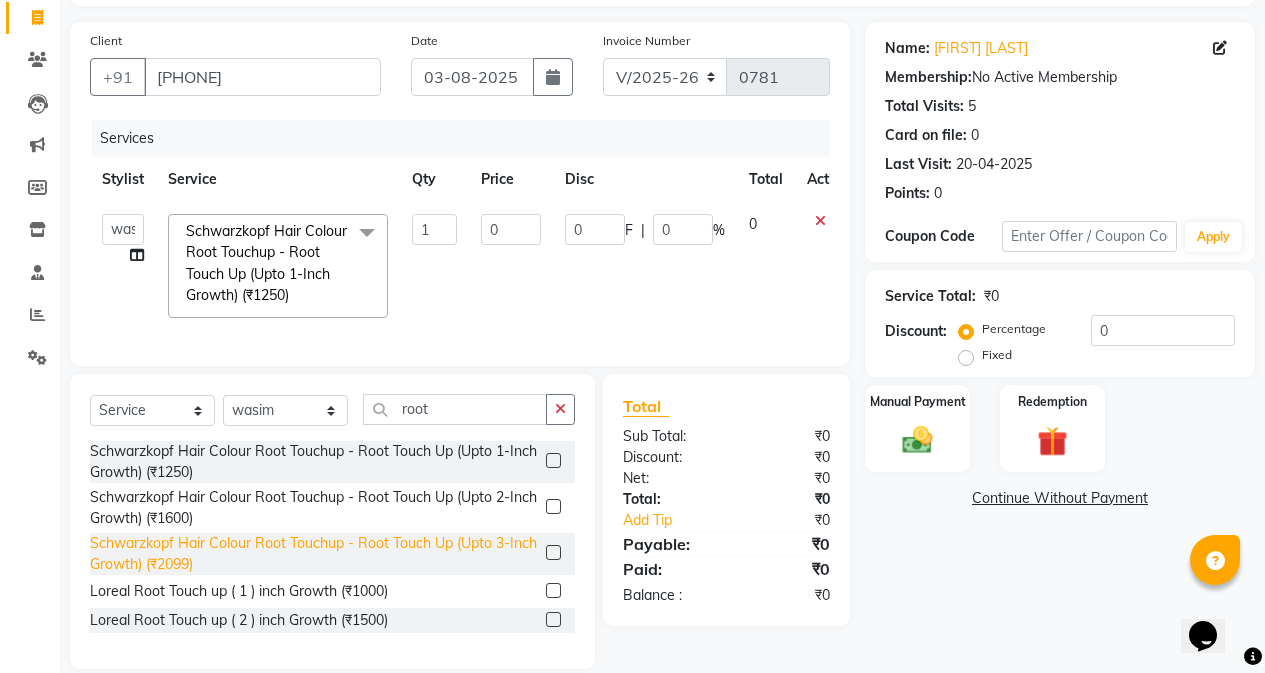 click on "Schwarzkopf Hair Colour Root Touchup - Root Touch Up (Upto 3-Inch Growth) (₹2099)" 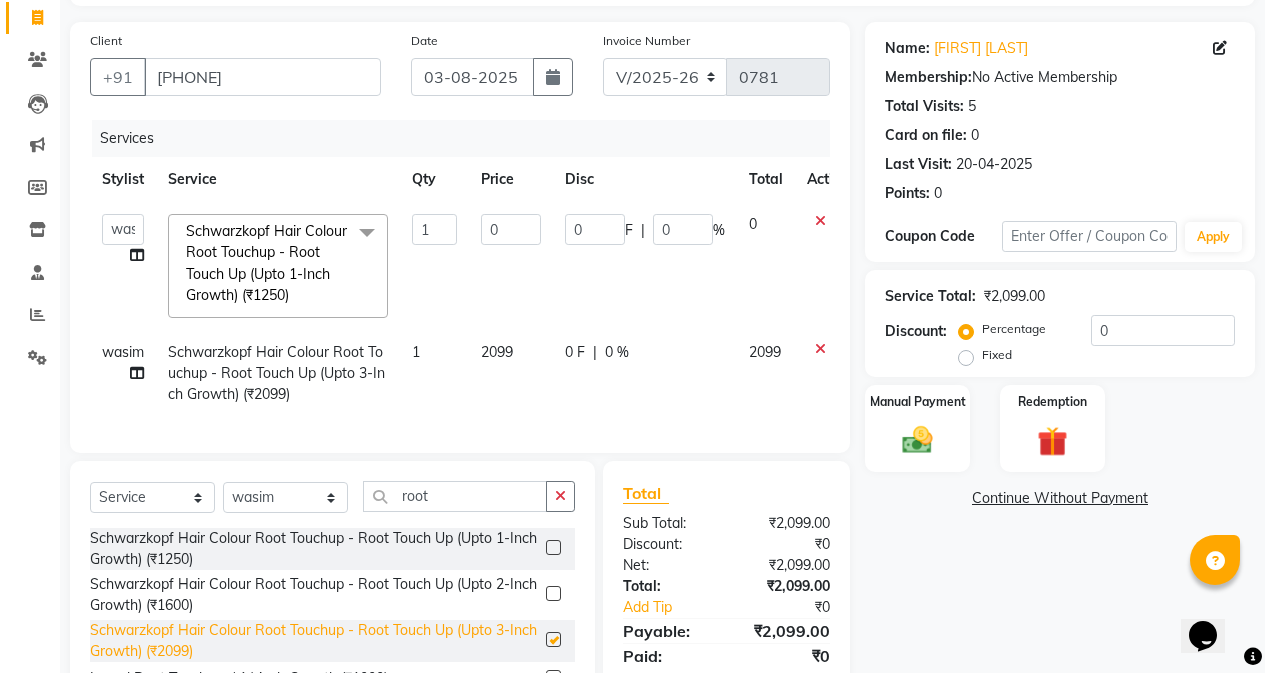 checkbox on "false" 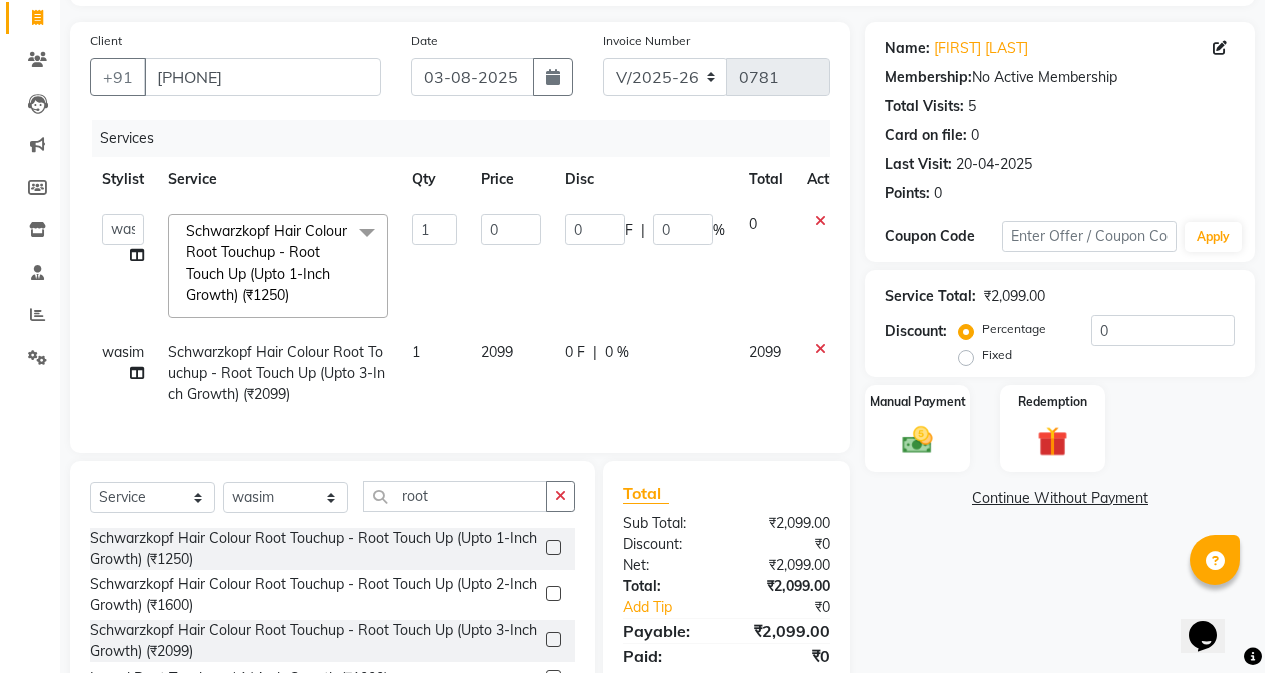 click 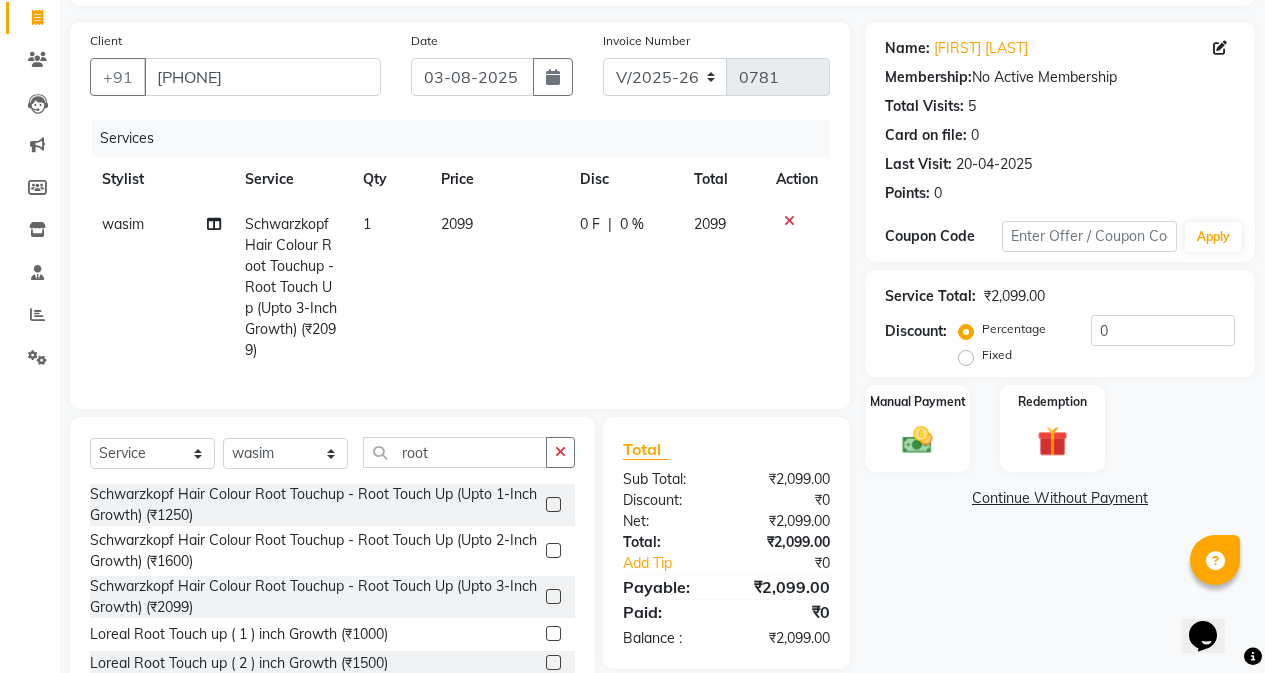 click on "2099" 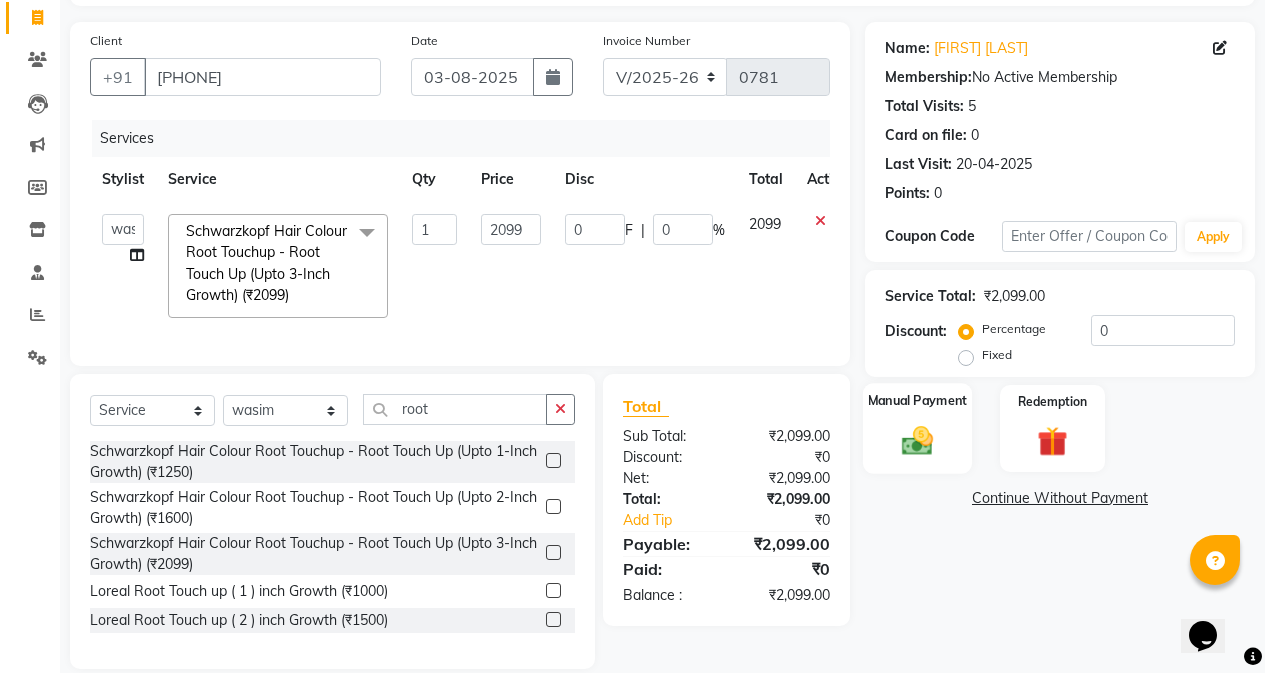 click 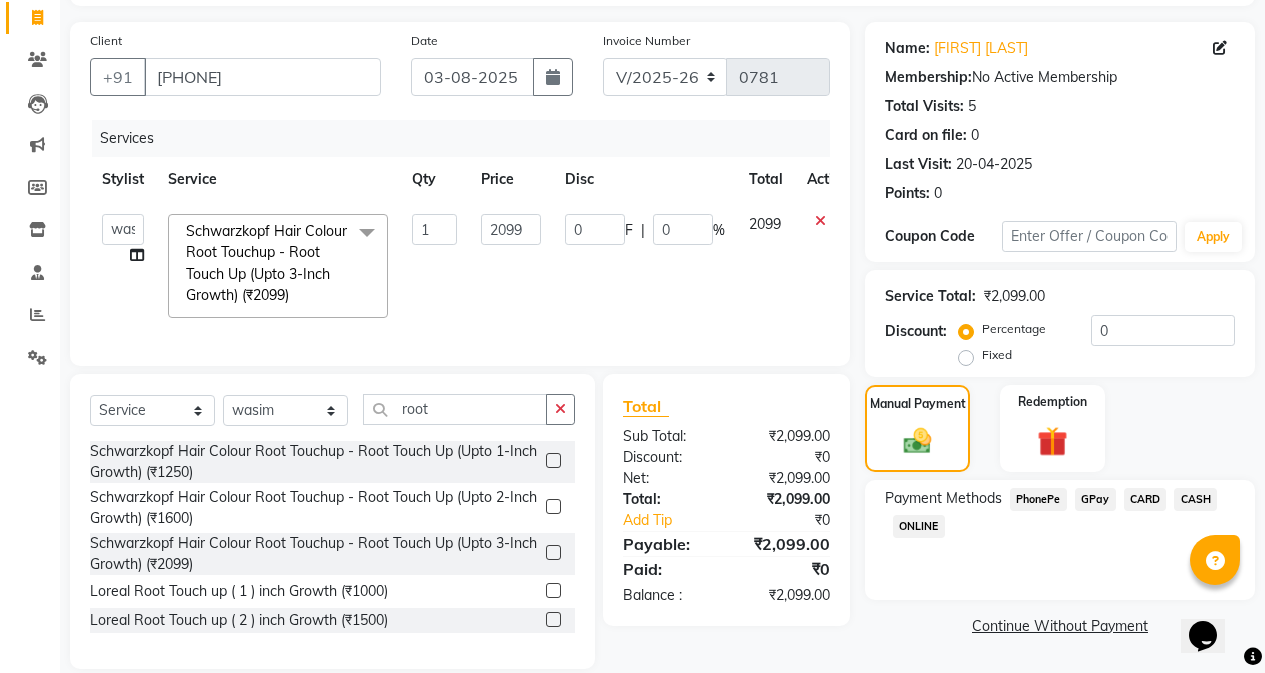 click on "GPay" 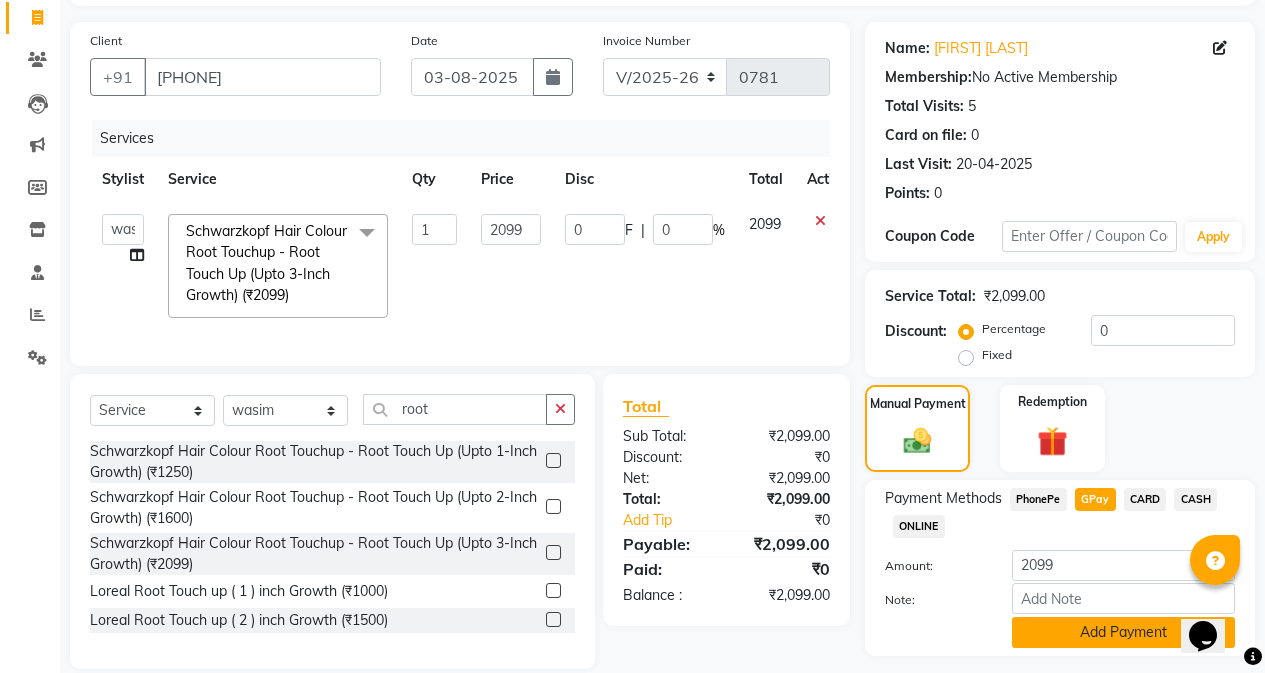 click on "Add Payment" 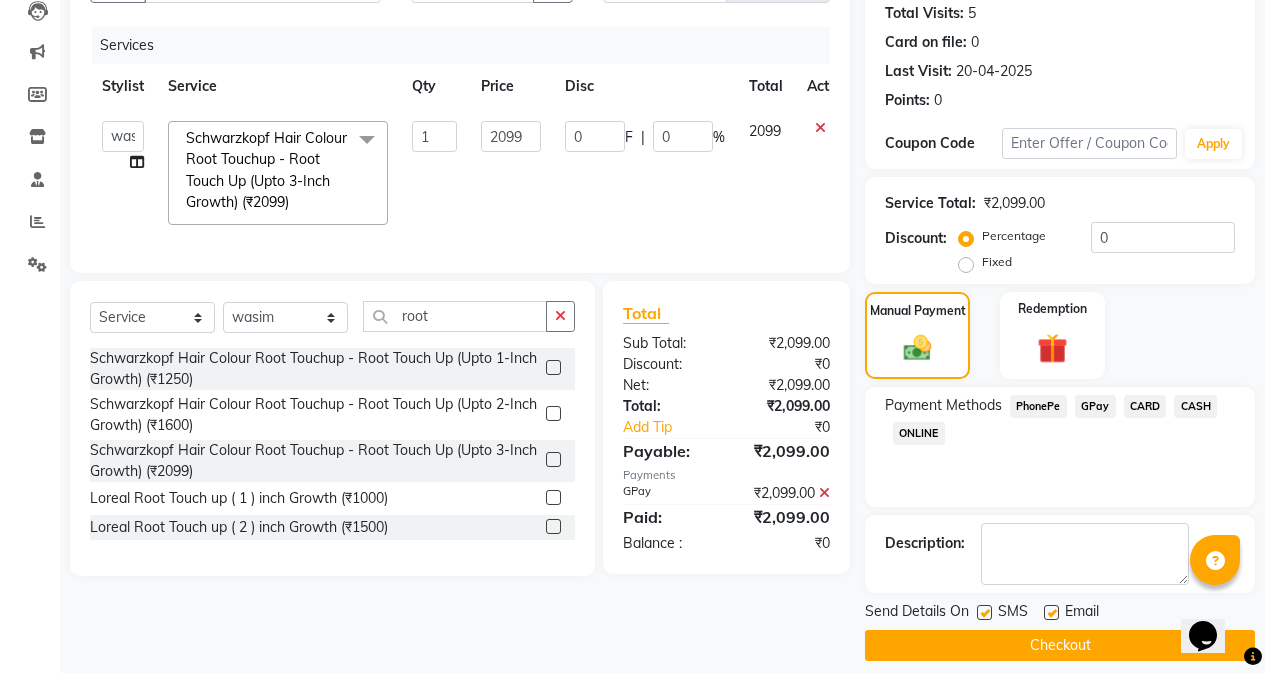 scroll, scrollTop: 239, scrollLeft: 0, axis: vertical 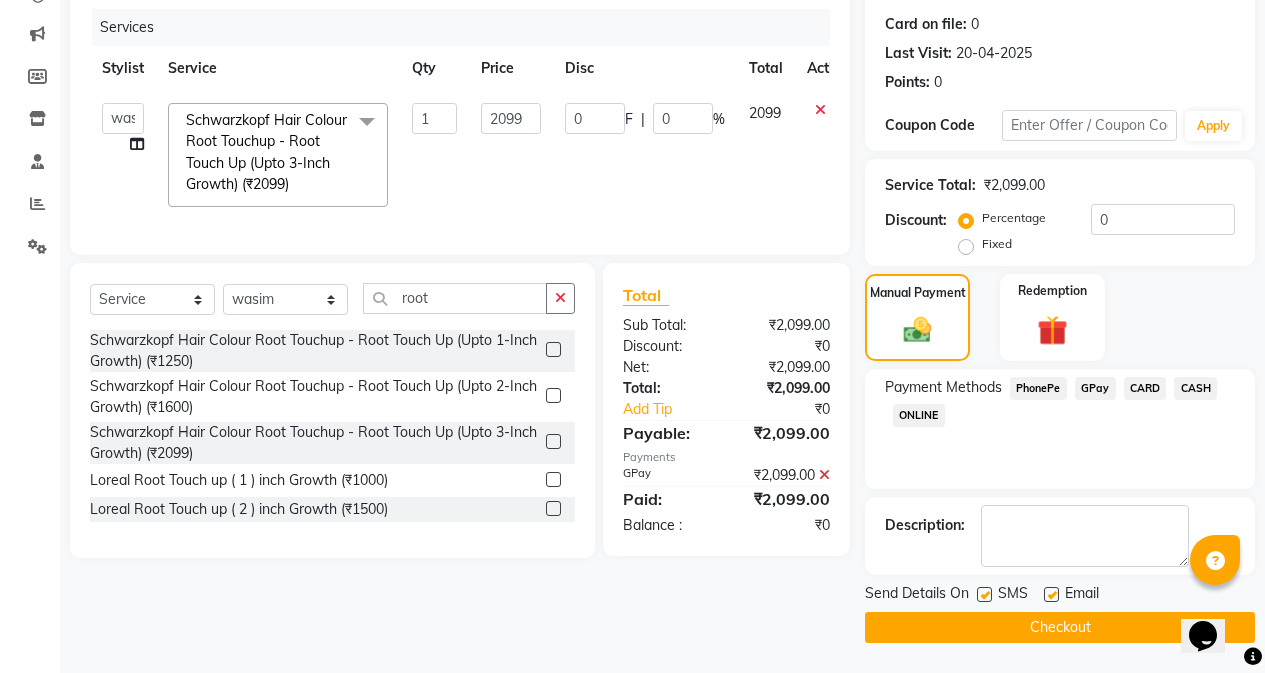 click 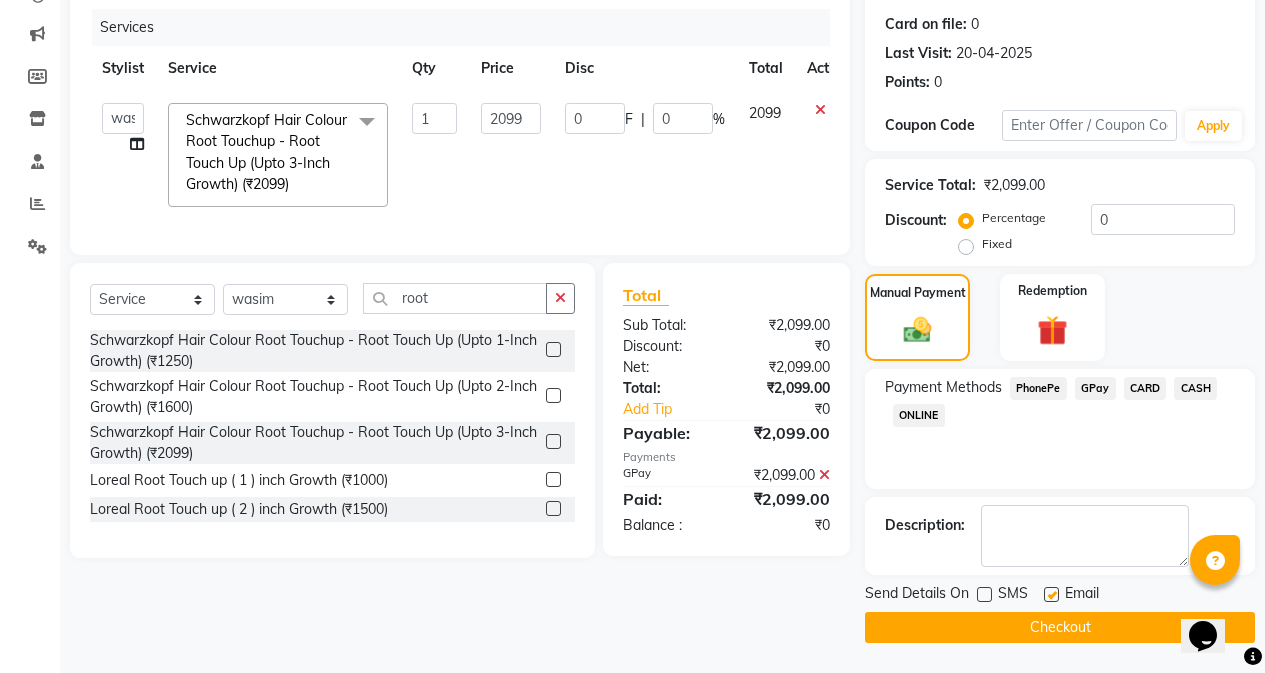 click on "Checkout" 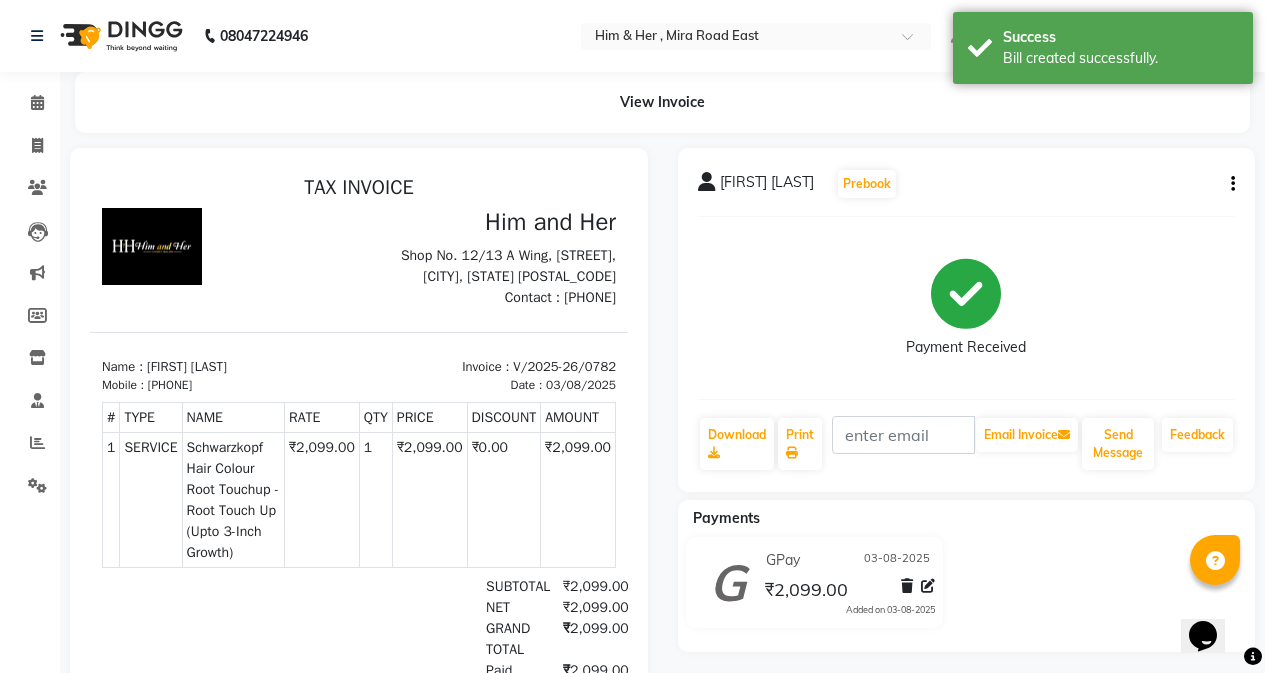 scroll, scrollTop: 0, scrollLeft: 0, axis: both 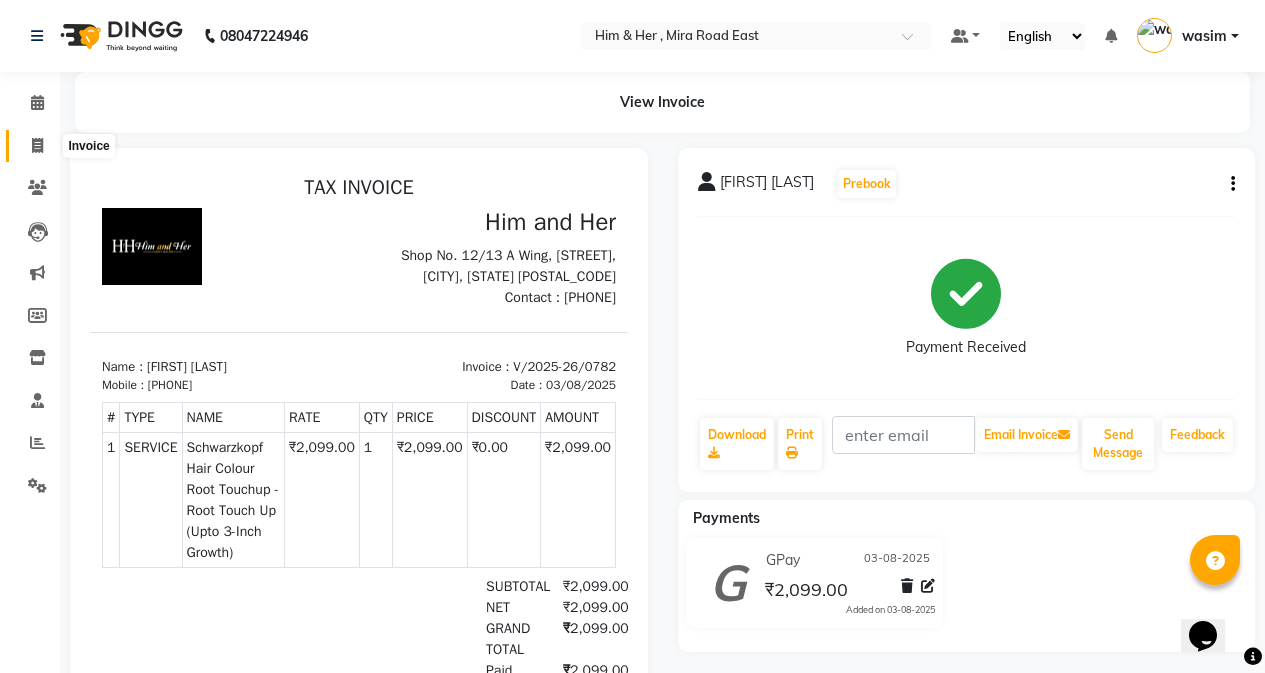 click 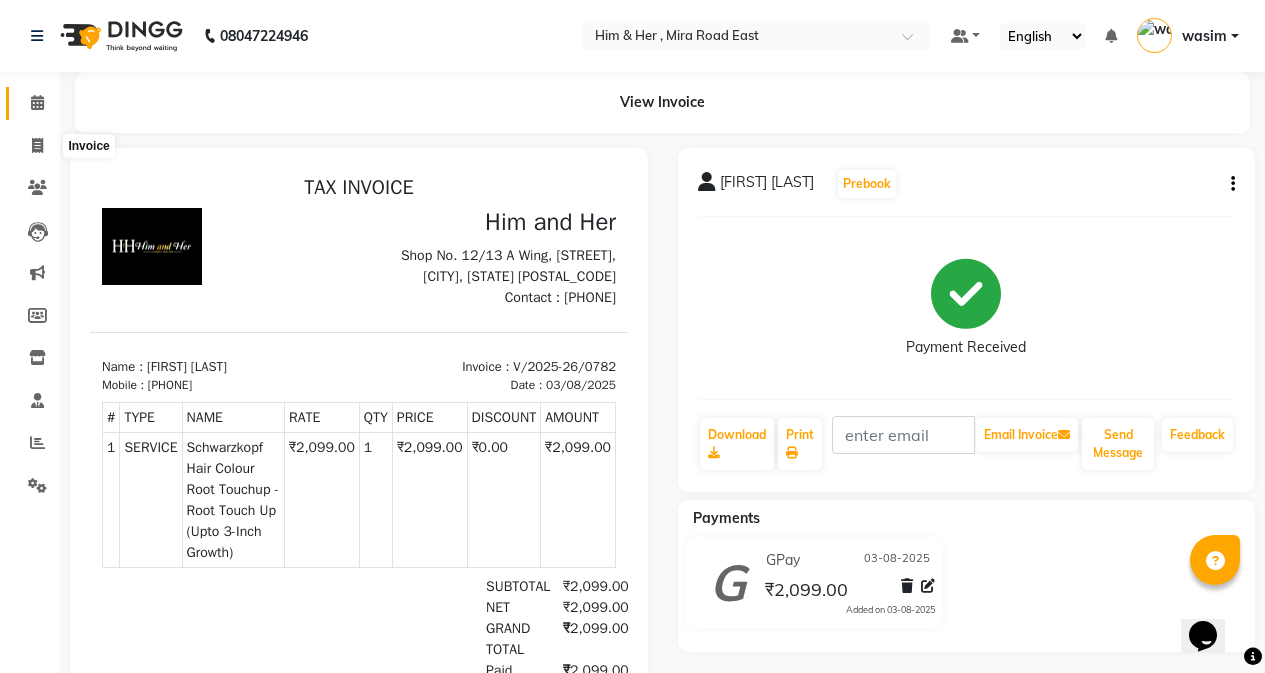 select on "5934" 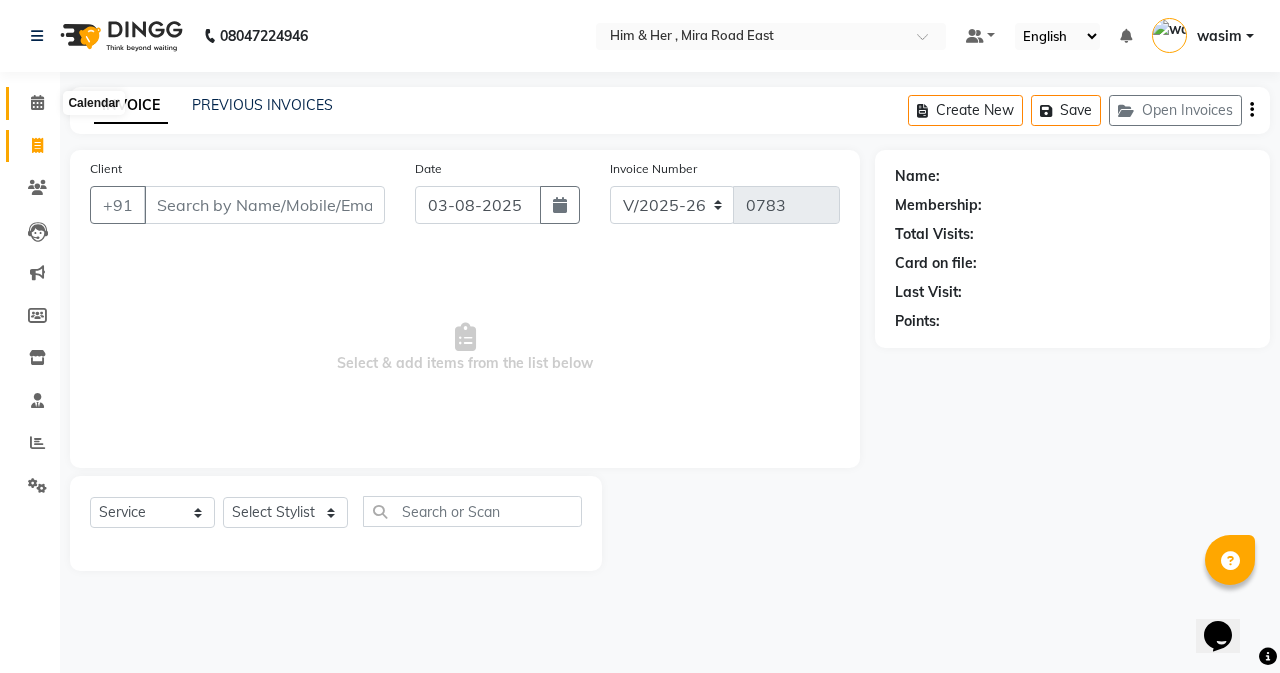 click 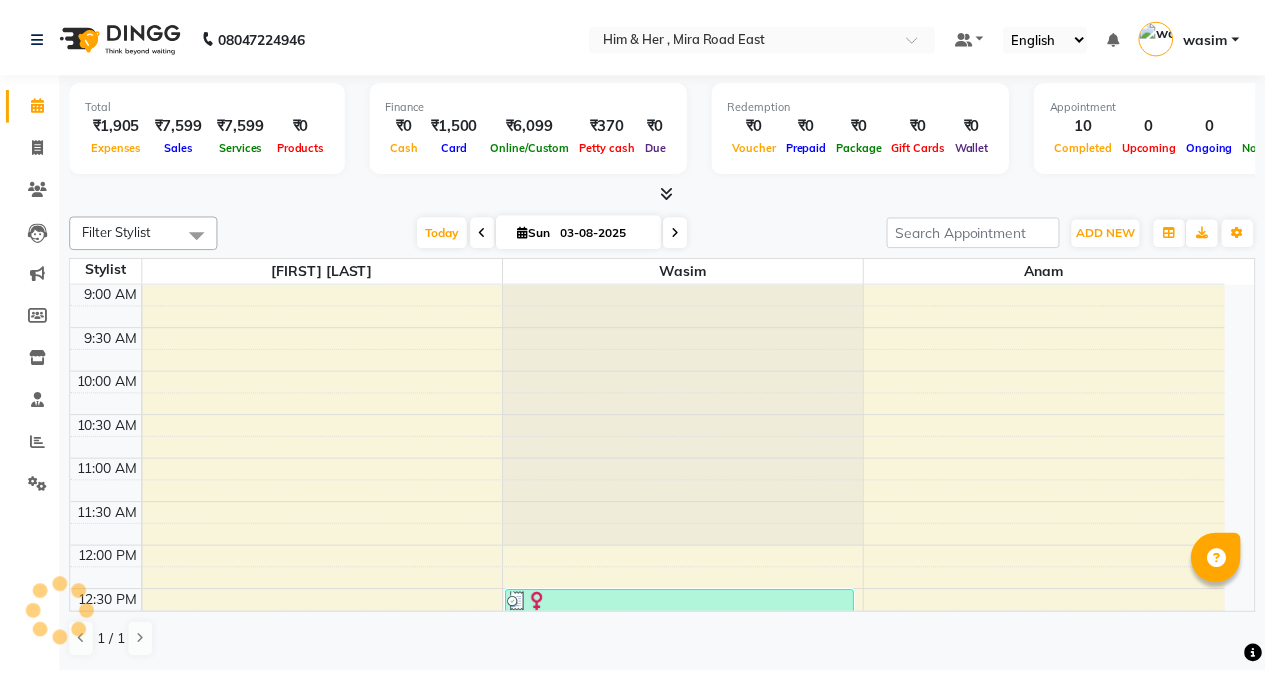 scroll, scrollTop: 0, scrollLeft: 0, axis: both 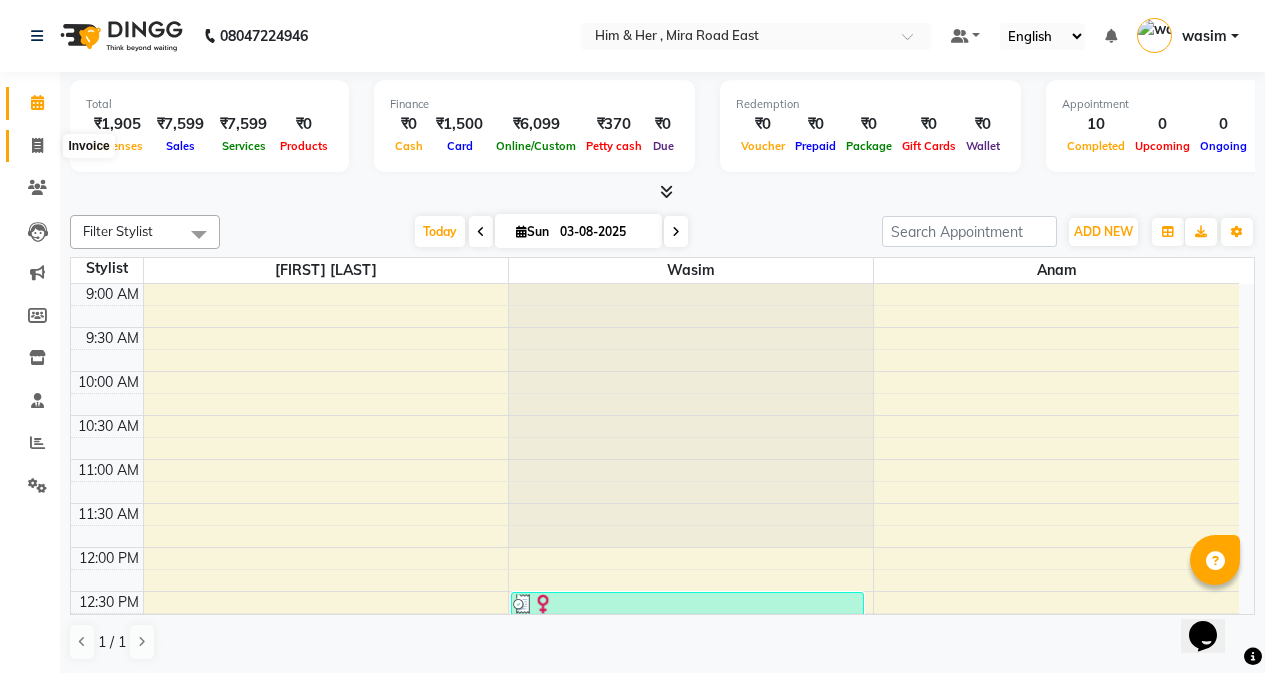 click 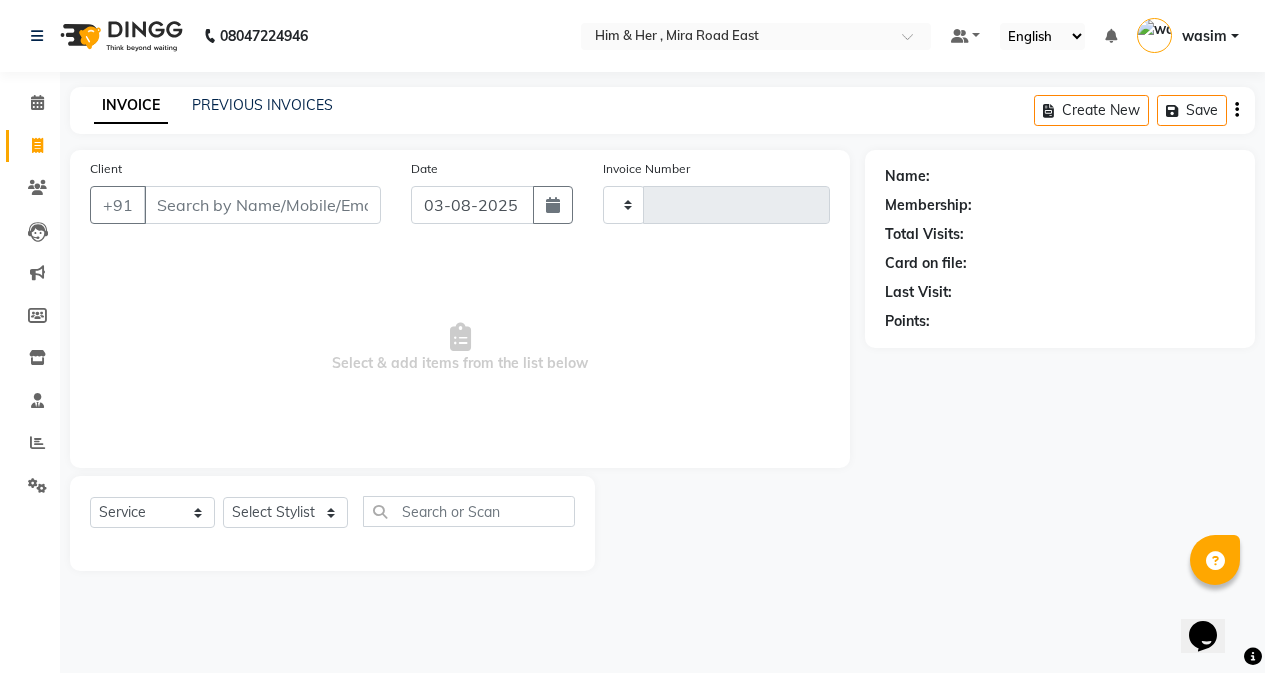 type on "0781" 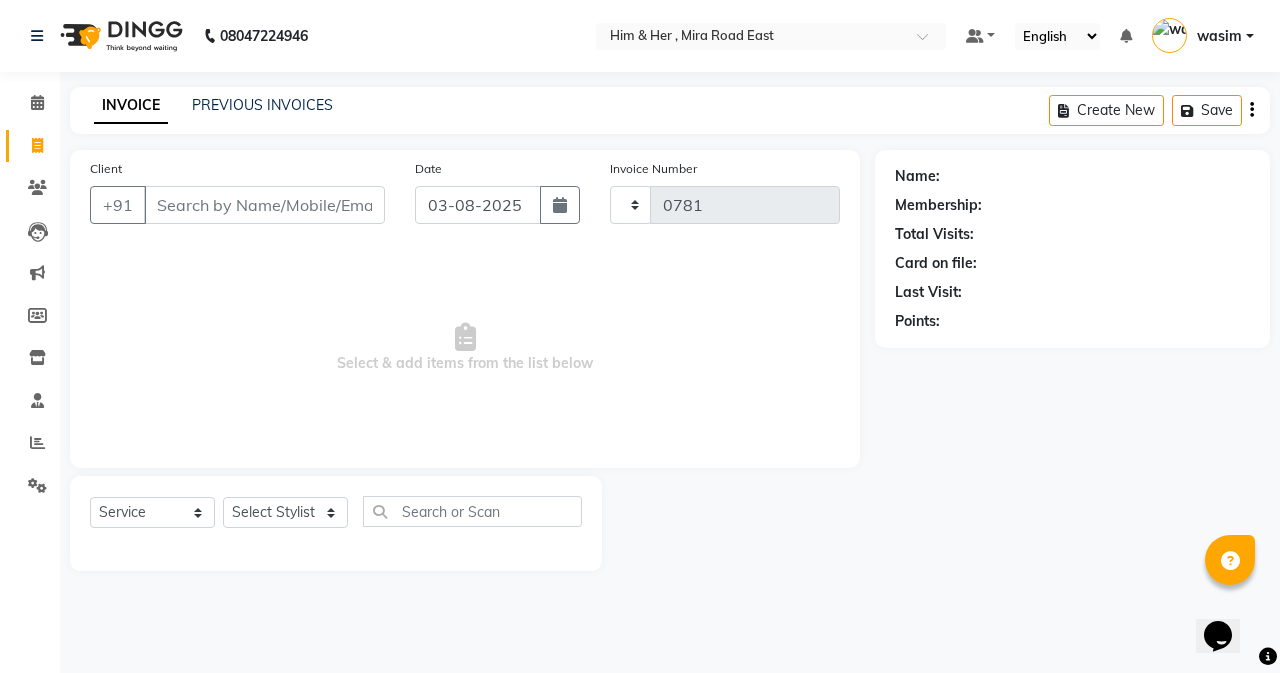 select on "5934" 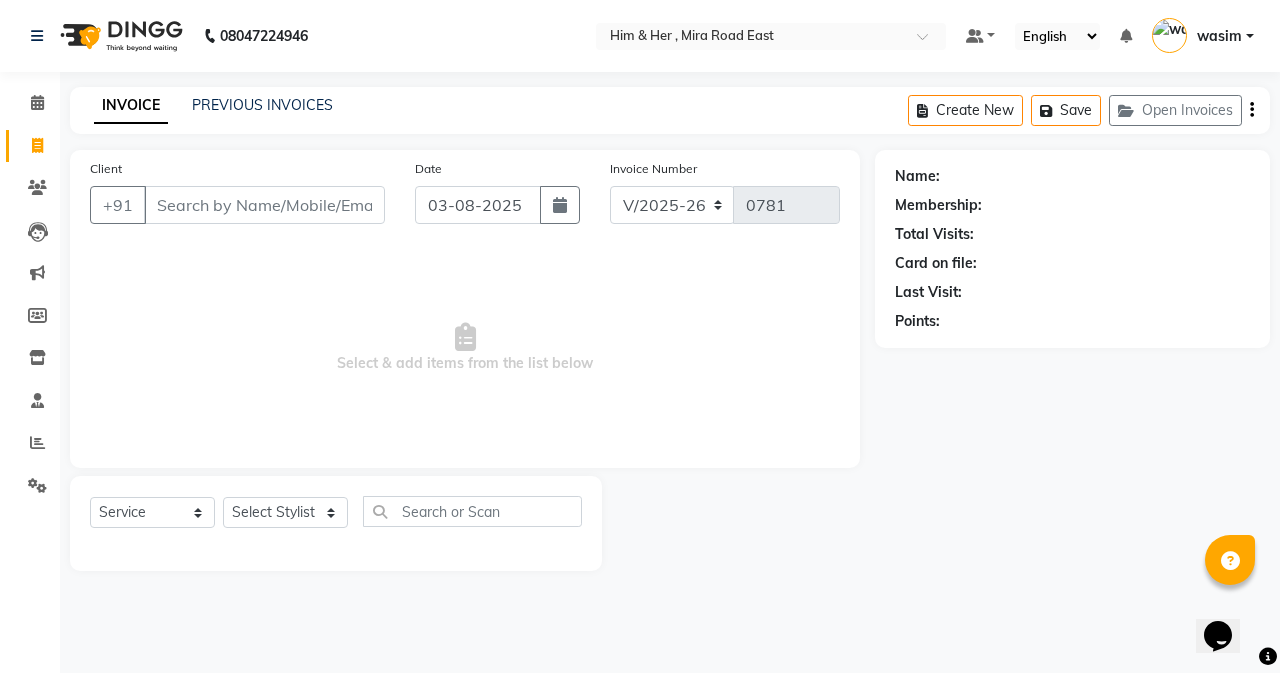 click on "Client" at bounding box center (264, 205) 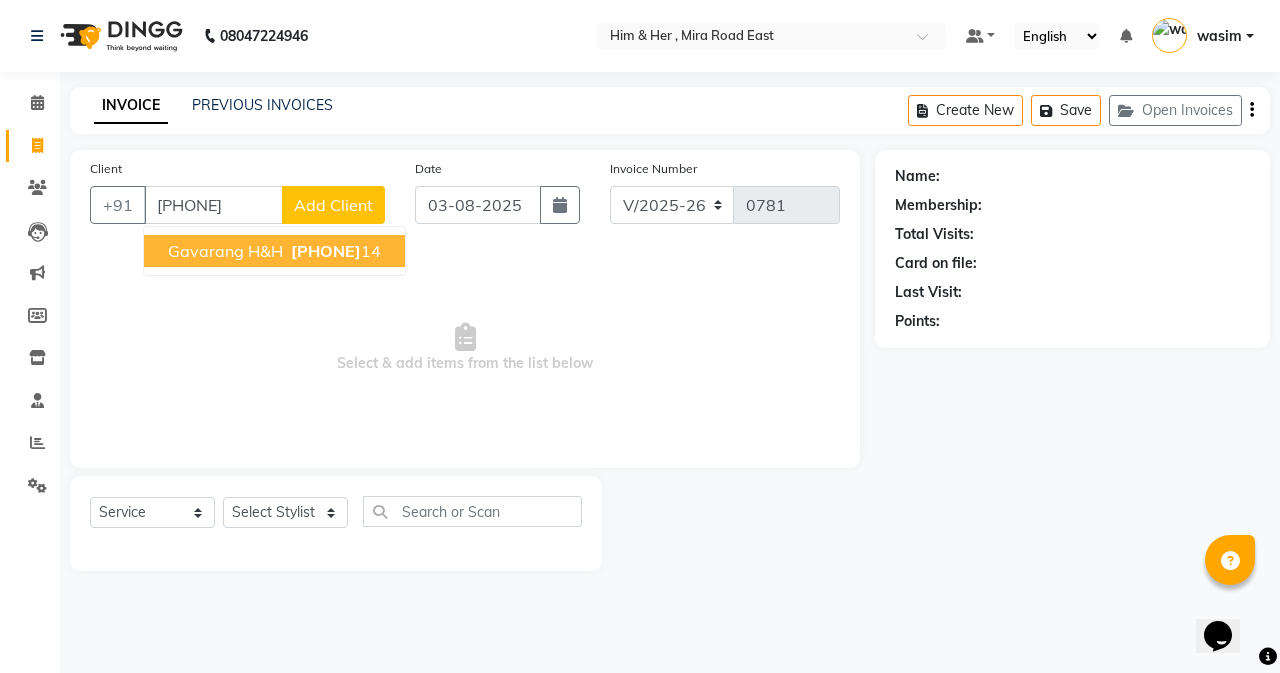 click on "[PHONE]" at bounding box center (326, 251) 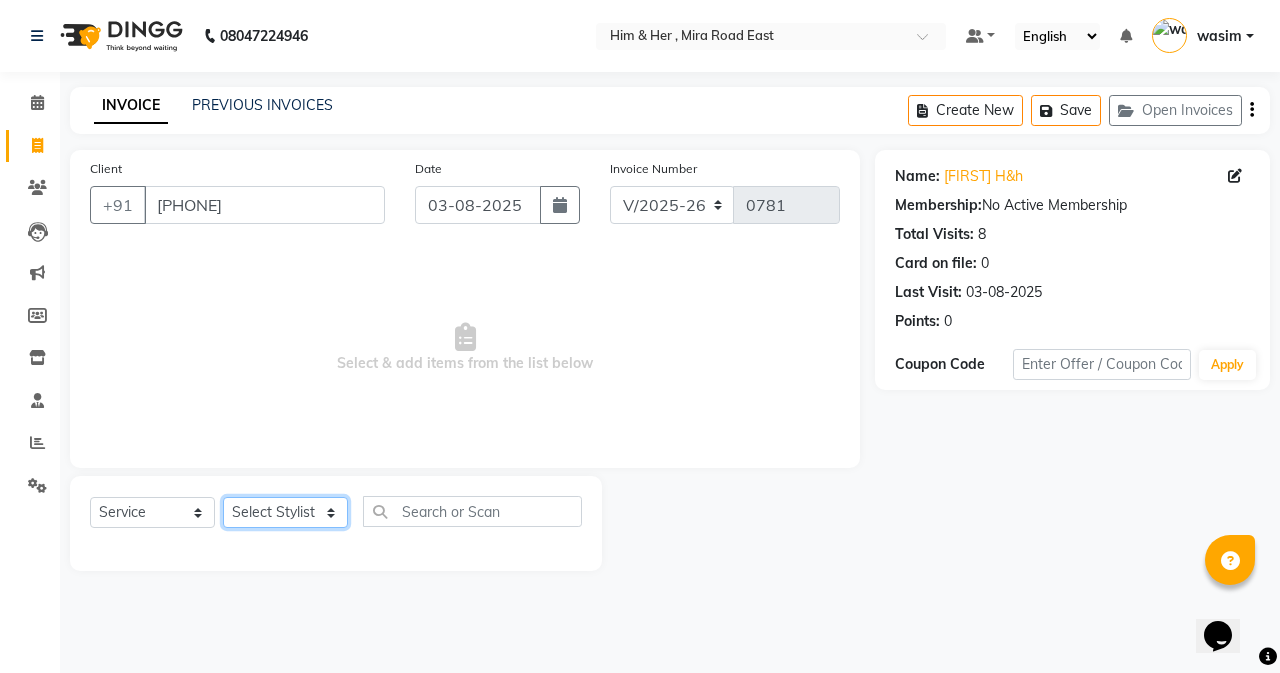 click on "Select Stylist [FIRST] [LAST] [FIRST] [LAST] [NAME]" 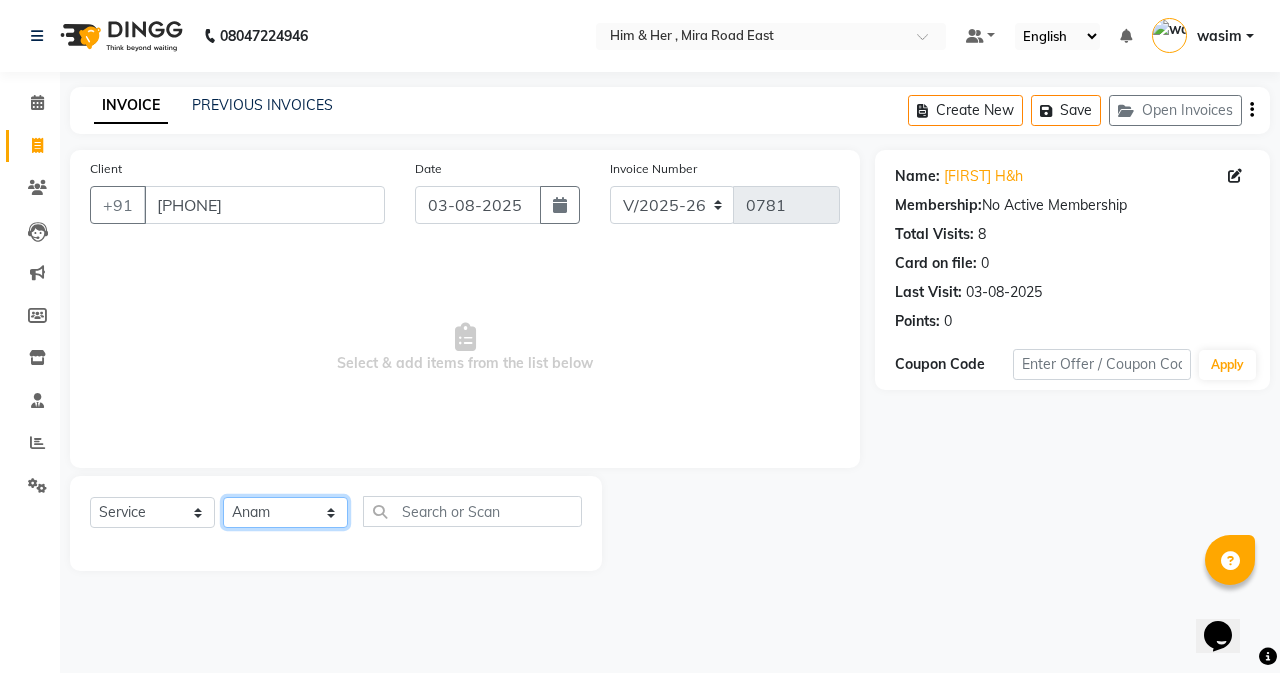 click on "Select Stylist [FIRST] [LAST] [FIRST] [LAST] [NAME]" 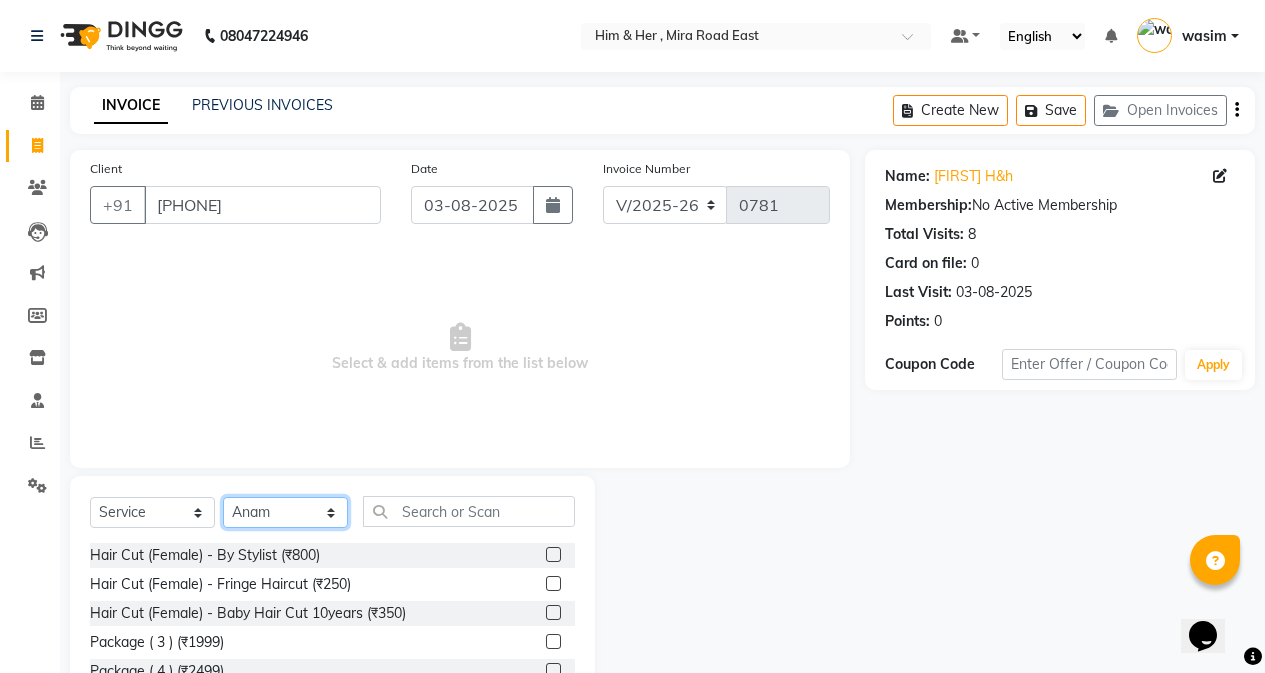 scroll, scrollTop: 128, scrollLeft: 0, axis: vertical 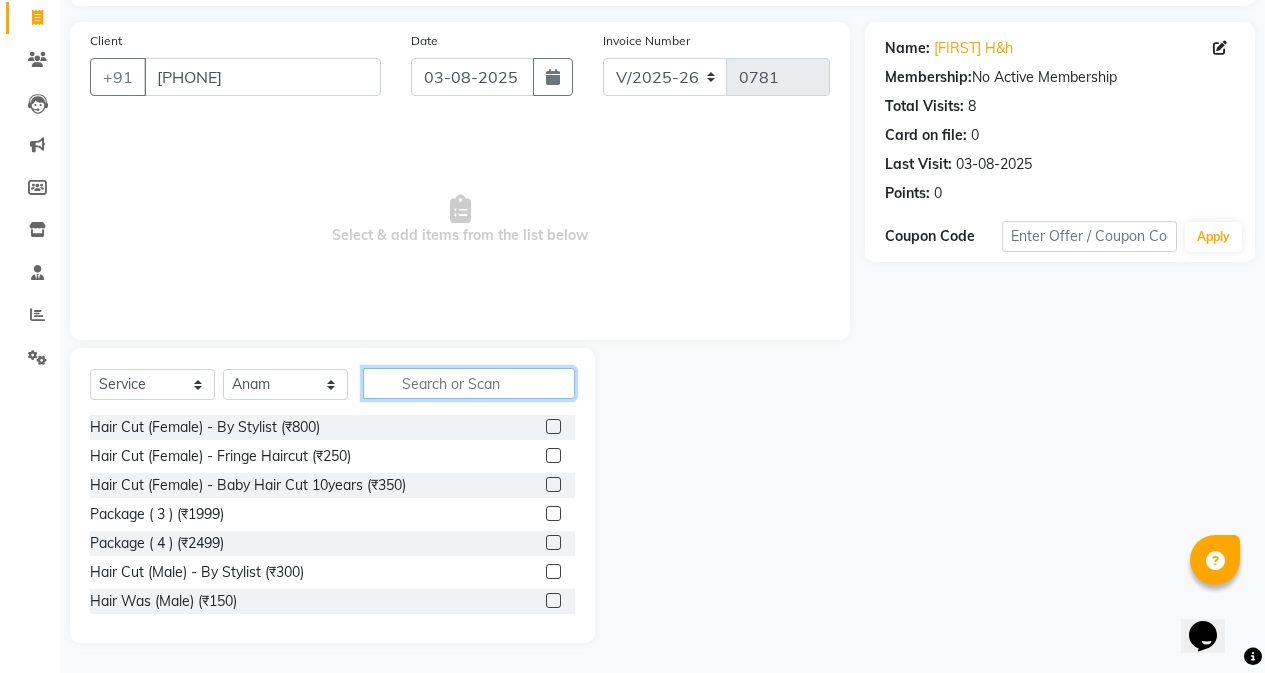 click 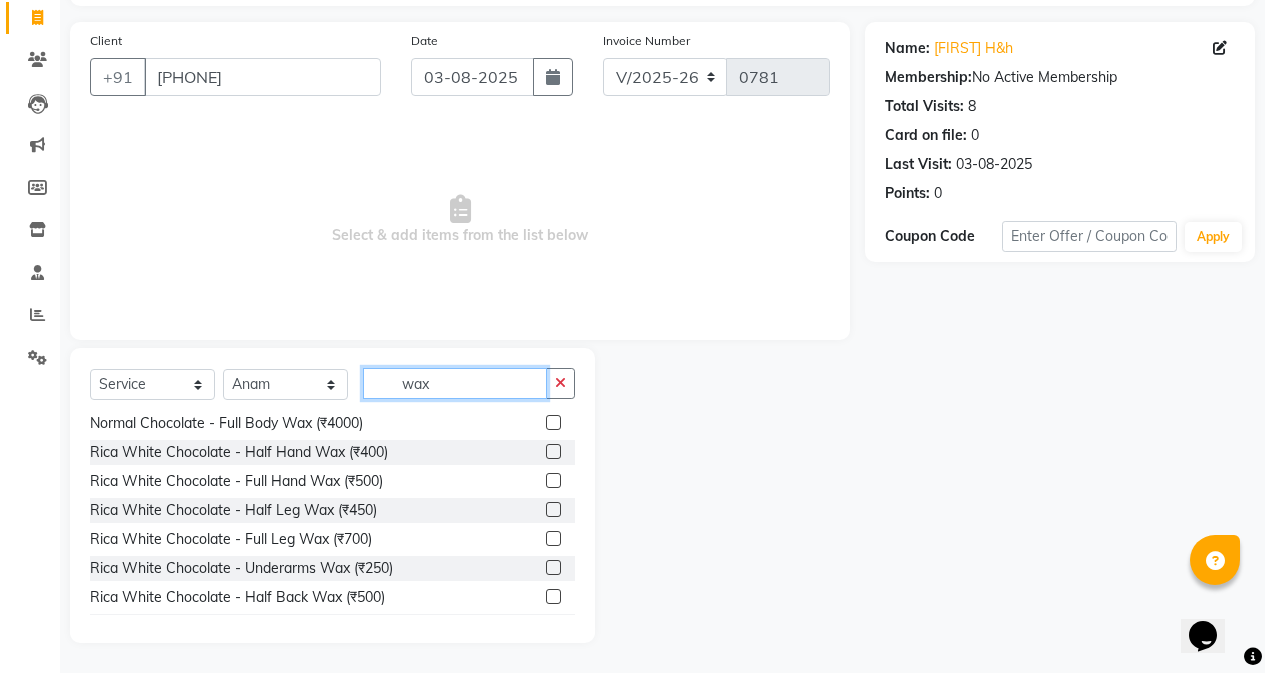 scroll, scrollTop: 500, scrollLeft: 0, axis: vertical 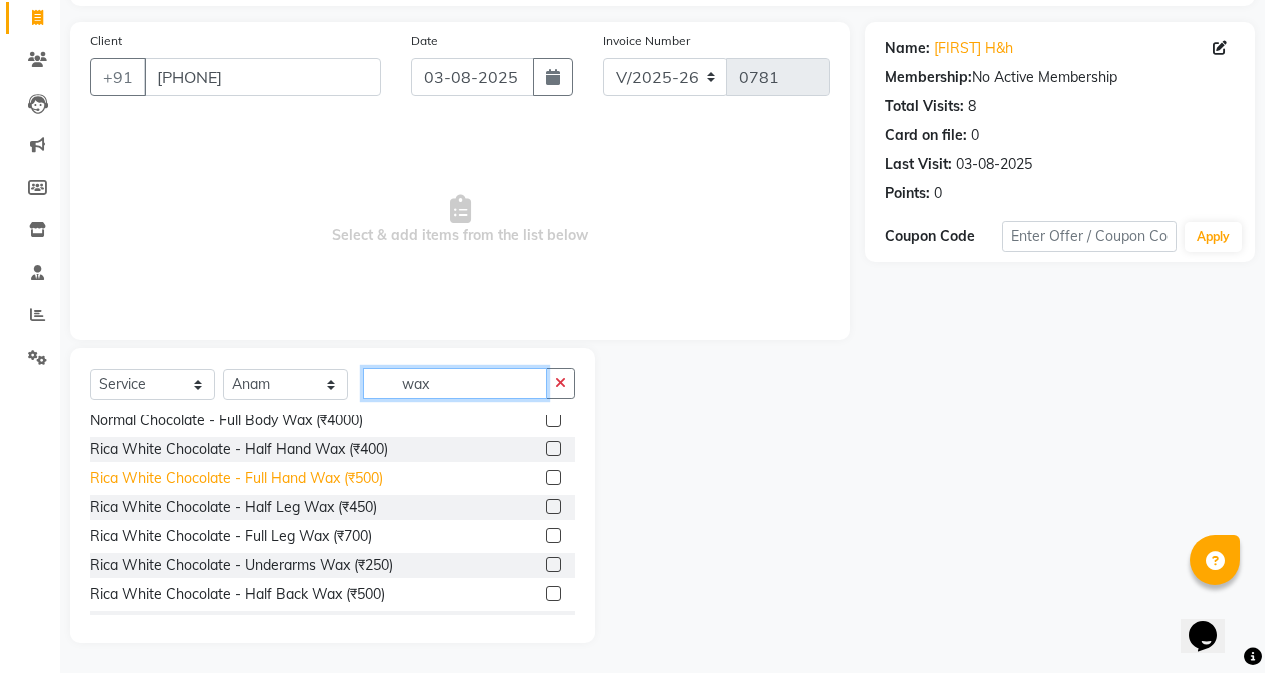 type on "wax" 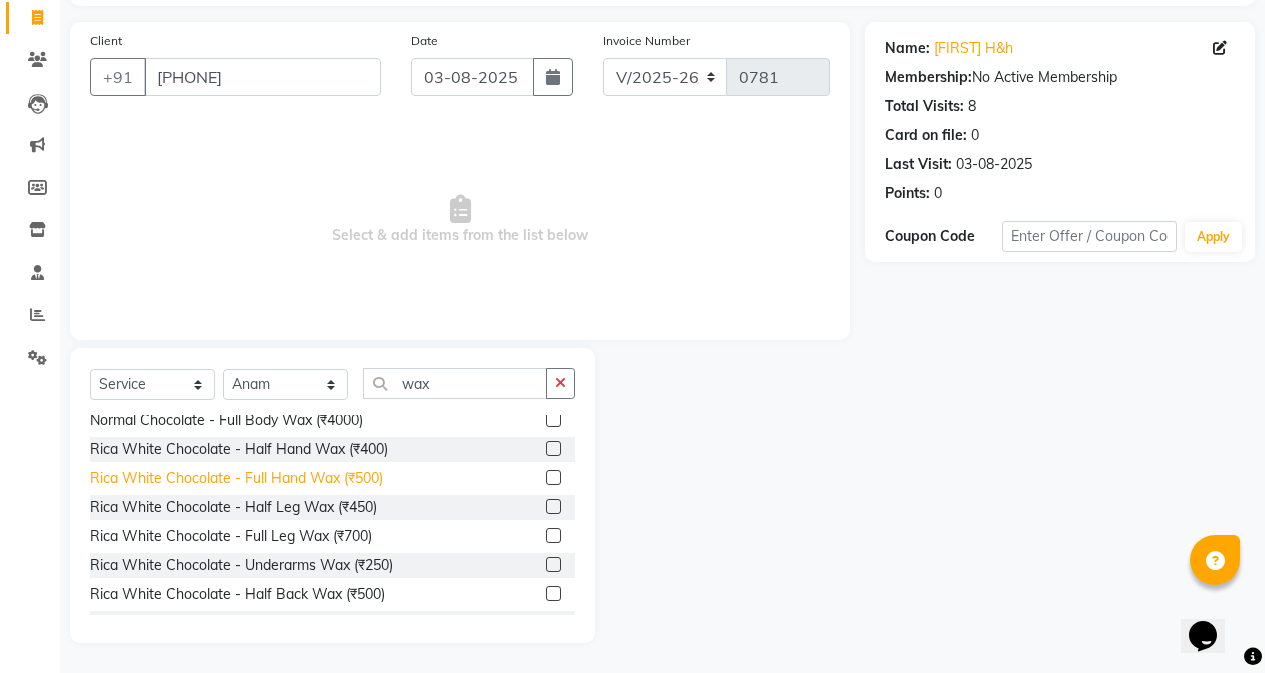 click on "Rica White Chocolate  - Full Hand Wax (₹500)" 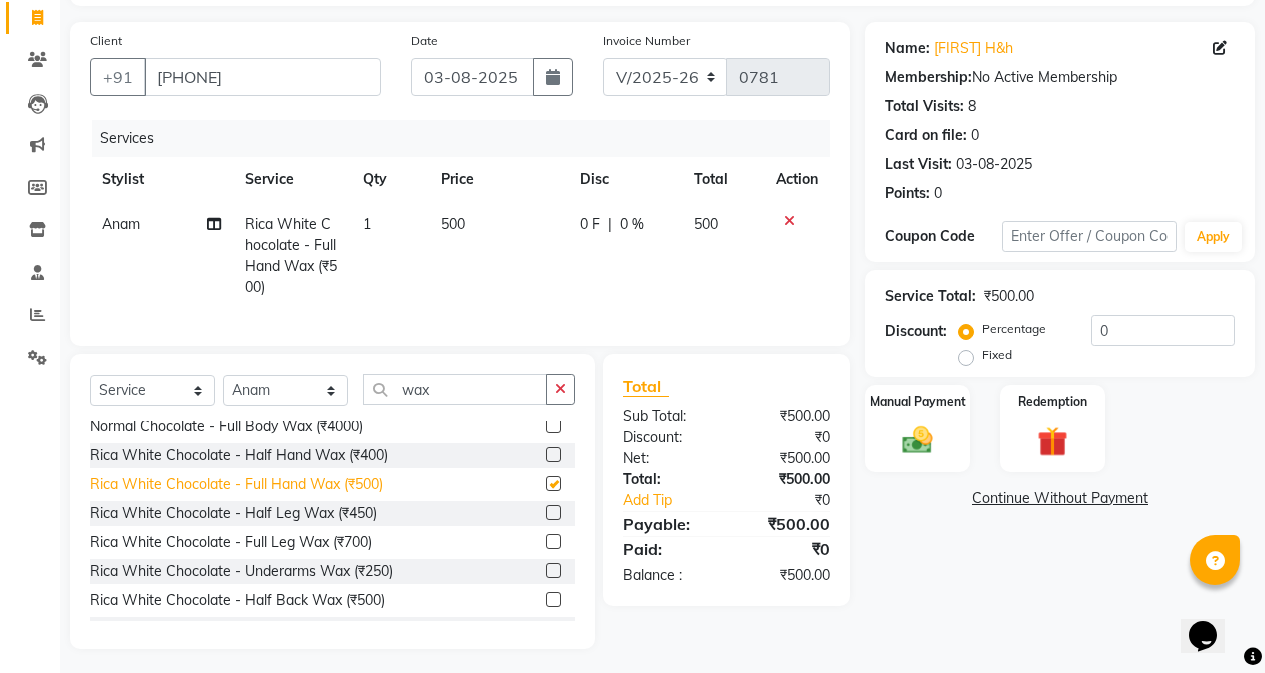 checkbox on "false" 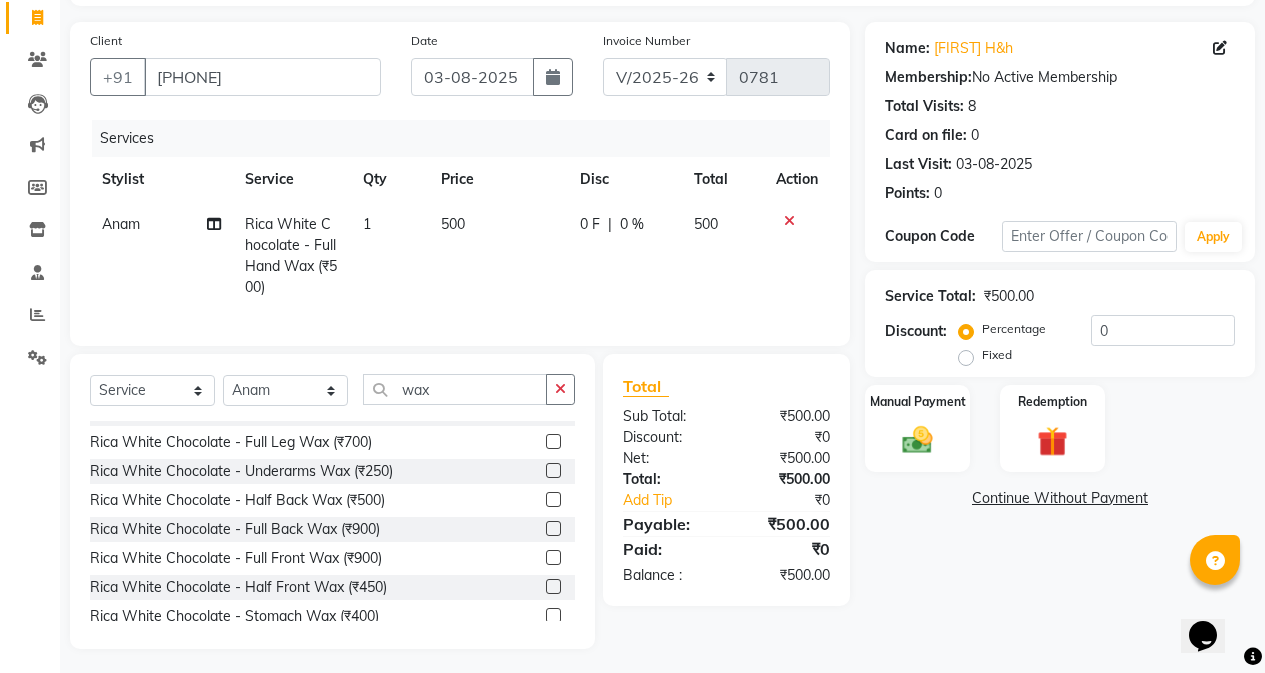 scroll, scrollTop: 699, scrollLeft: 0, axis: vertical 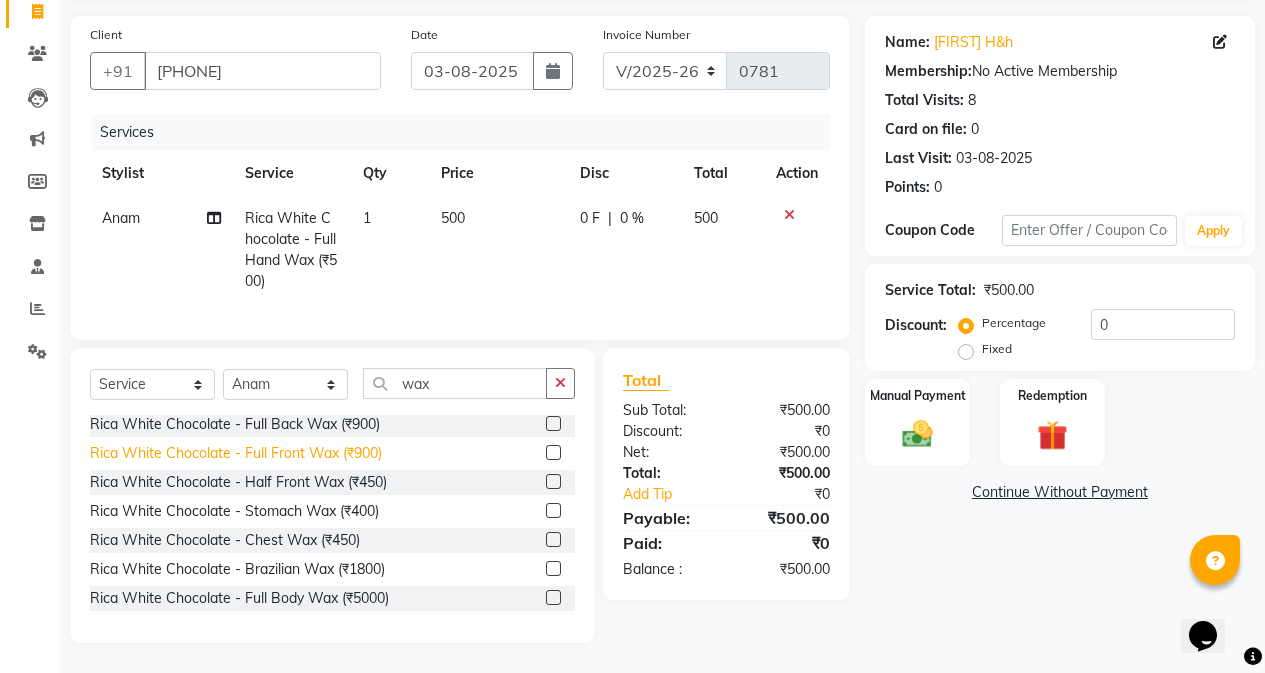 click on "Rica White Chocolate  - Full Front Wax (₹900)" 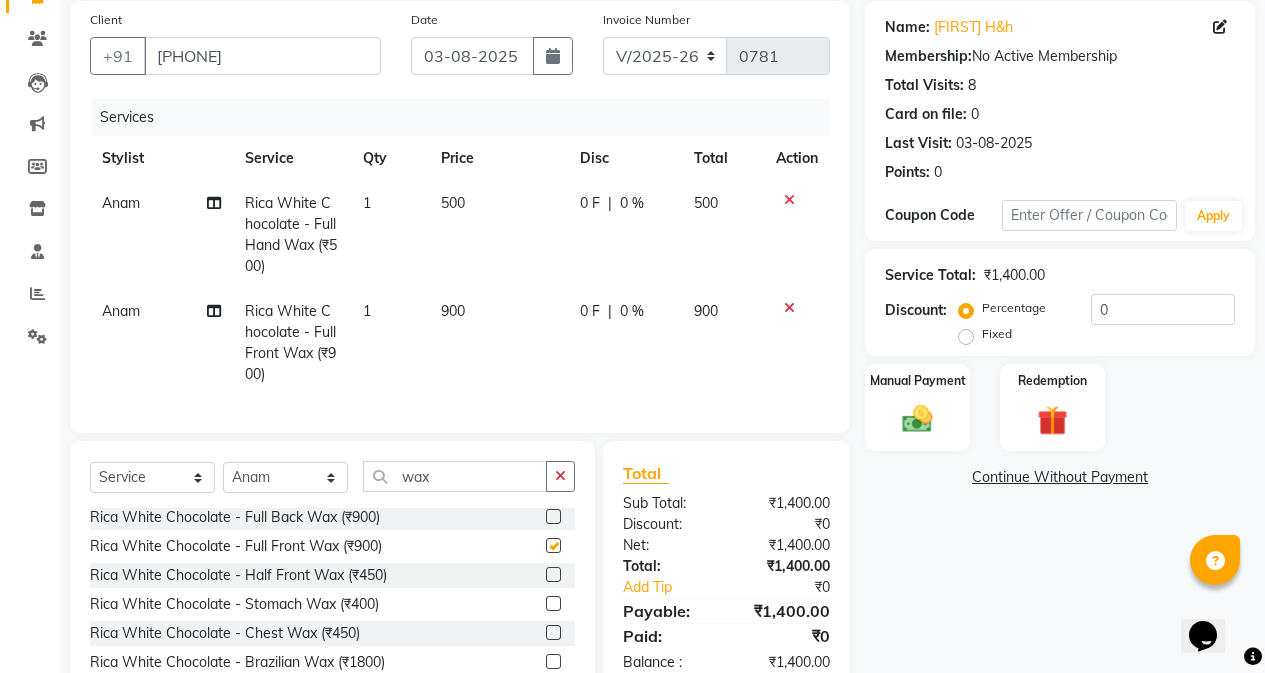 checkbox on "false" 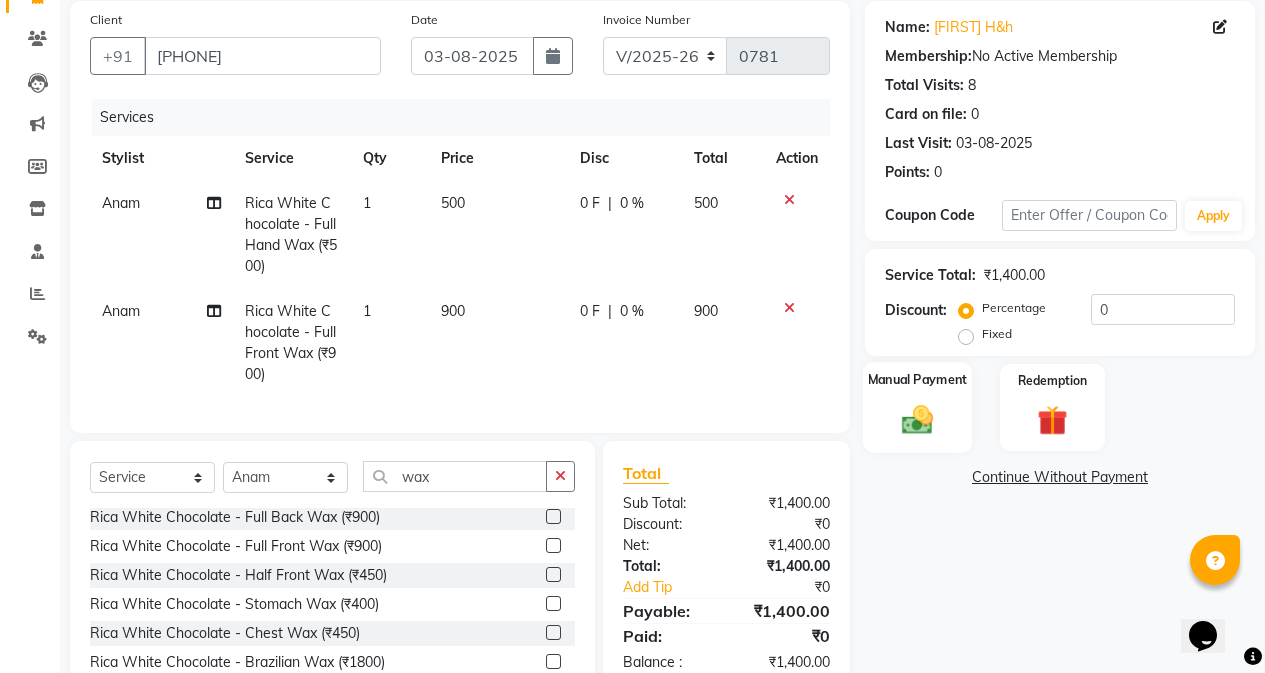 click 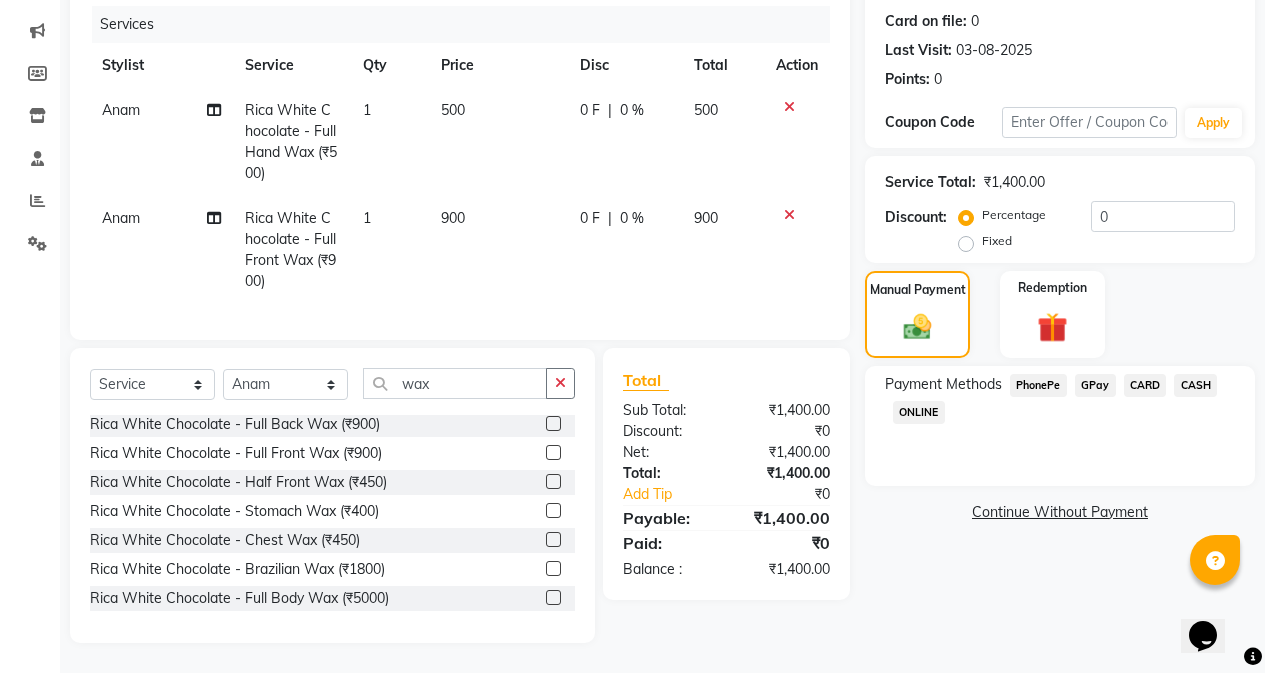 scroll, scrollTop: 257, scrollLeft: 0, axis: vertical 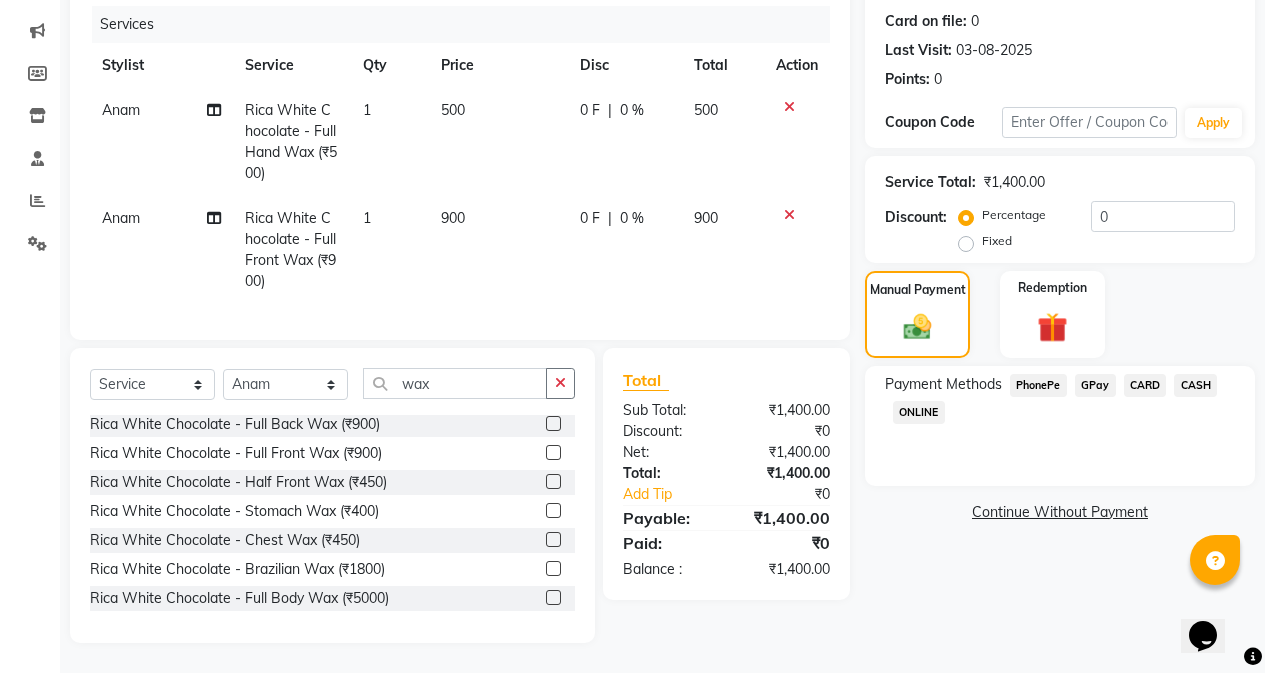 click on "GPay" 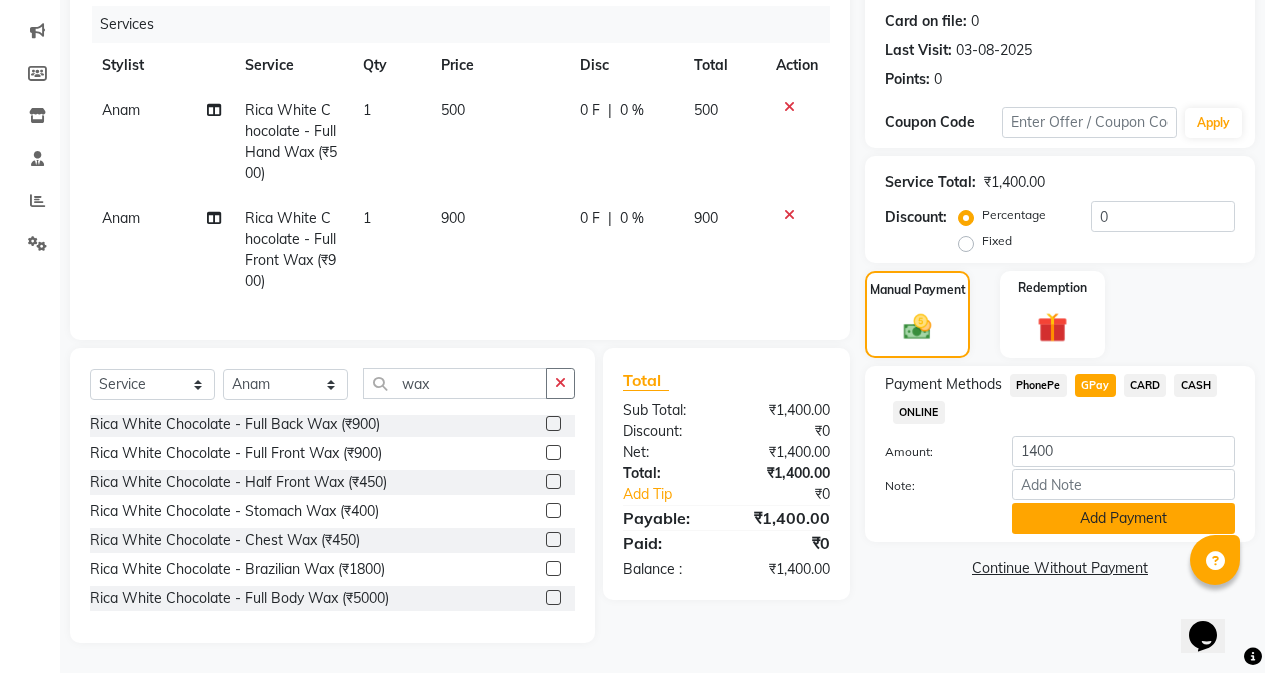 click on "Add Payment" 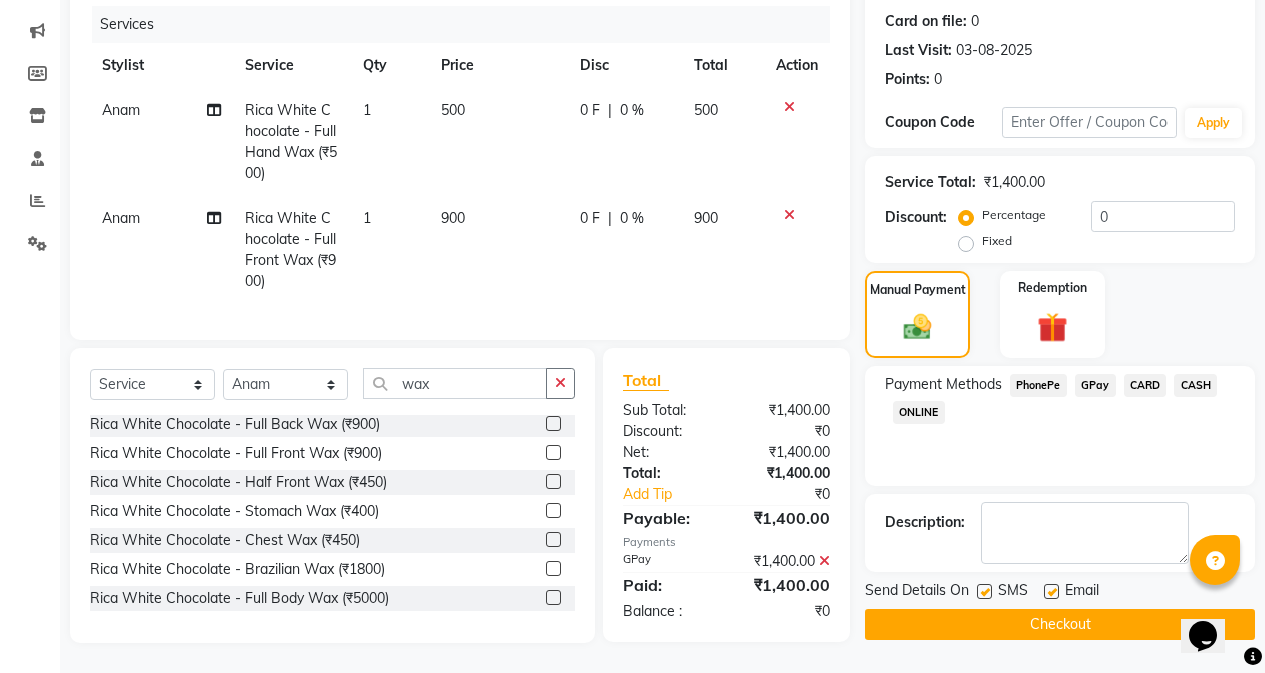 click 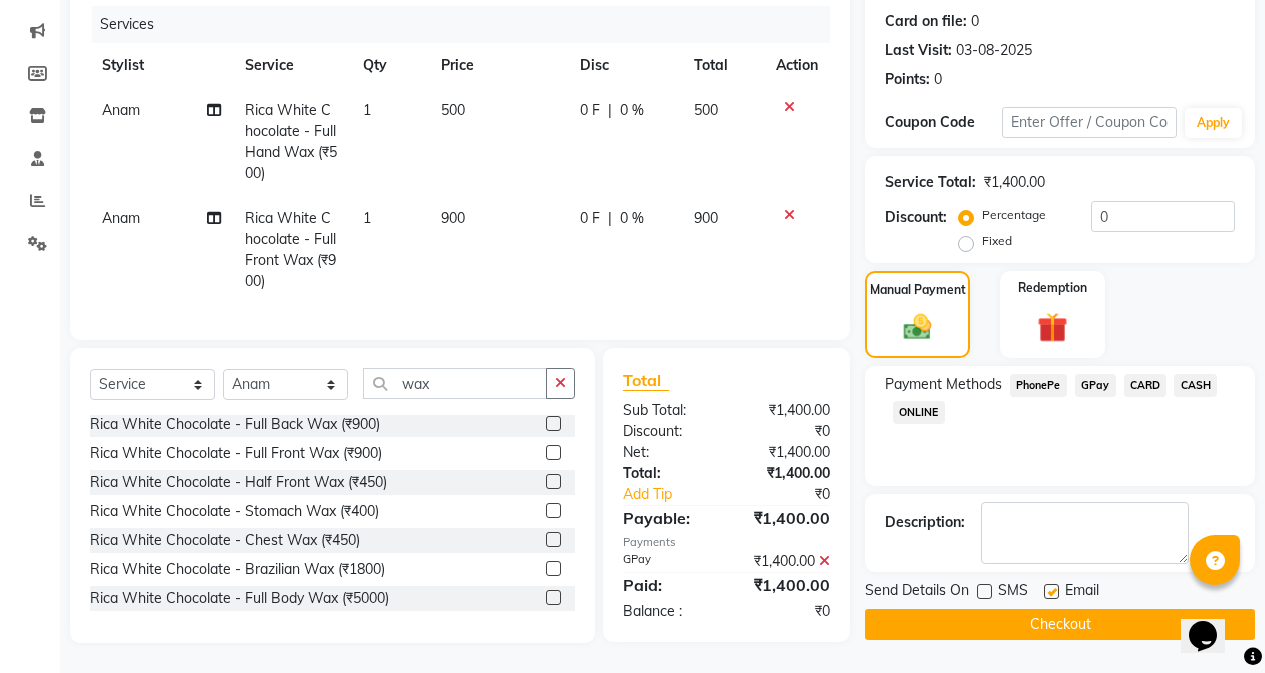 click on "Checkout" 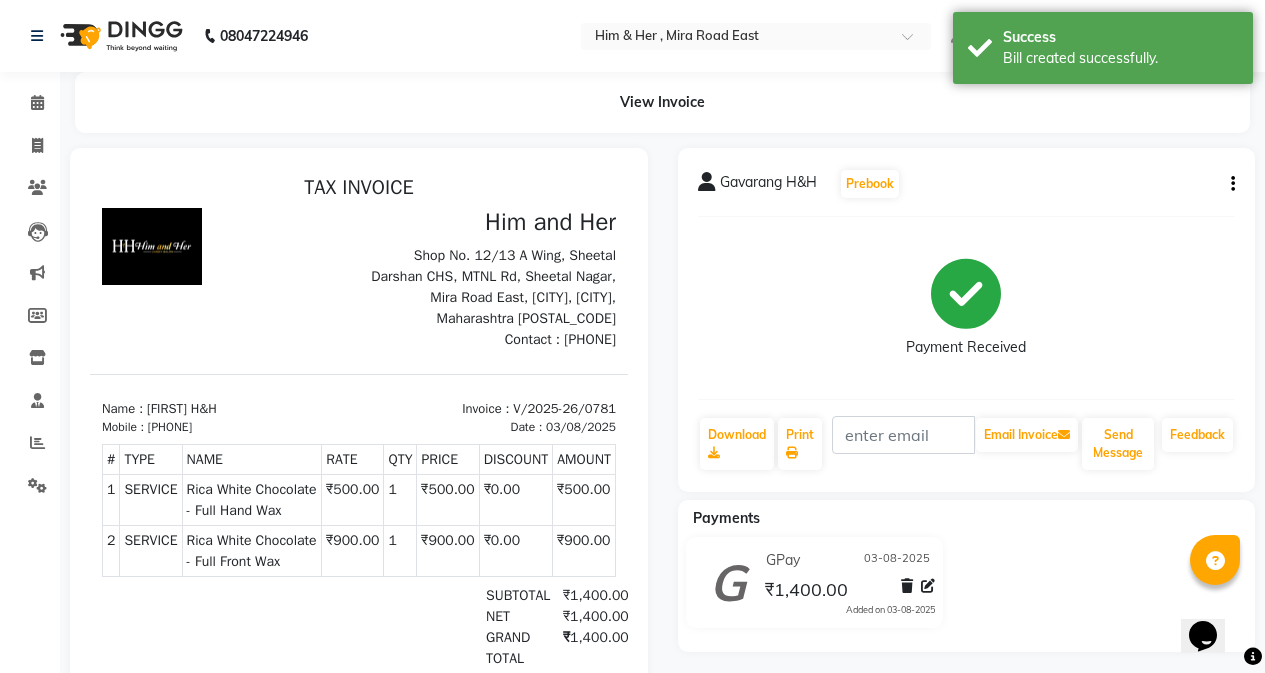 scroll, scrollTop: 0, scrollLeft: 0, axis: both 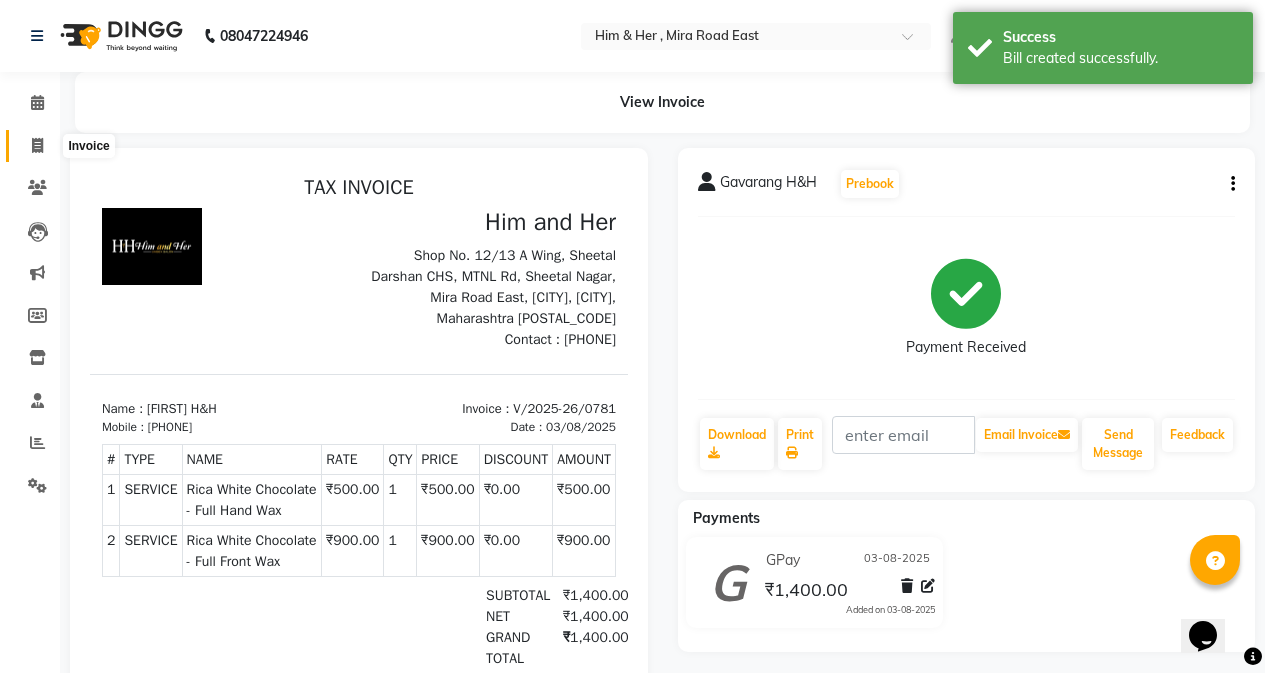 click 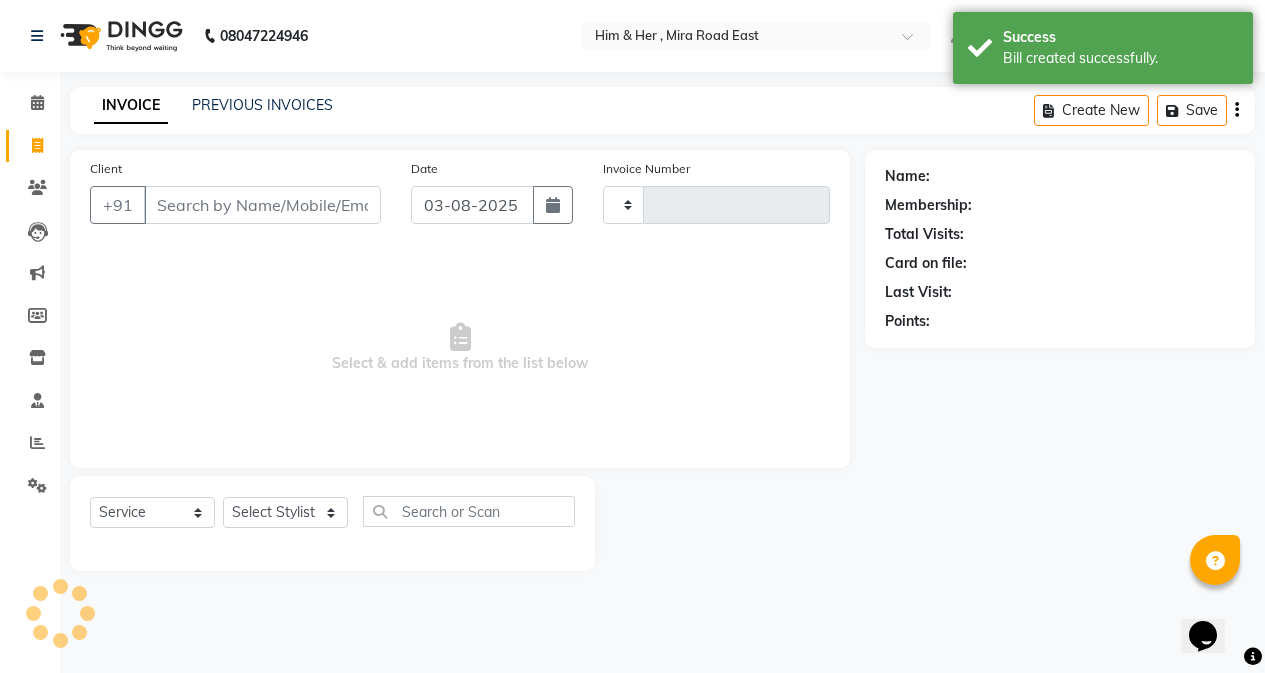 type on "0782" 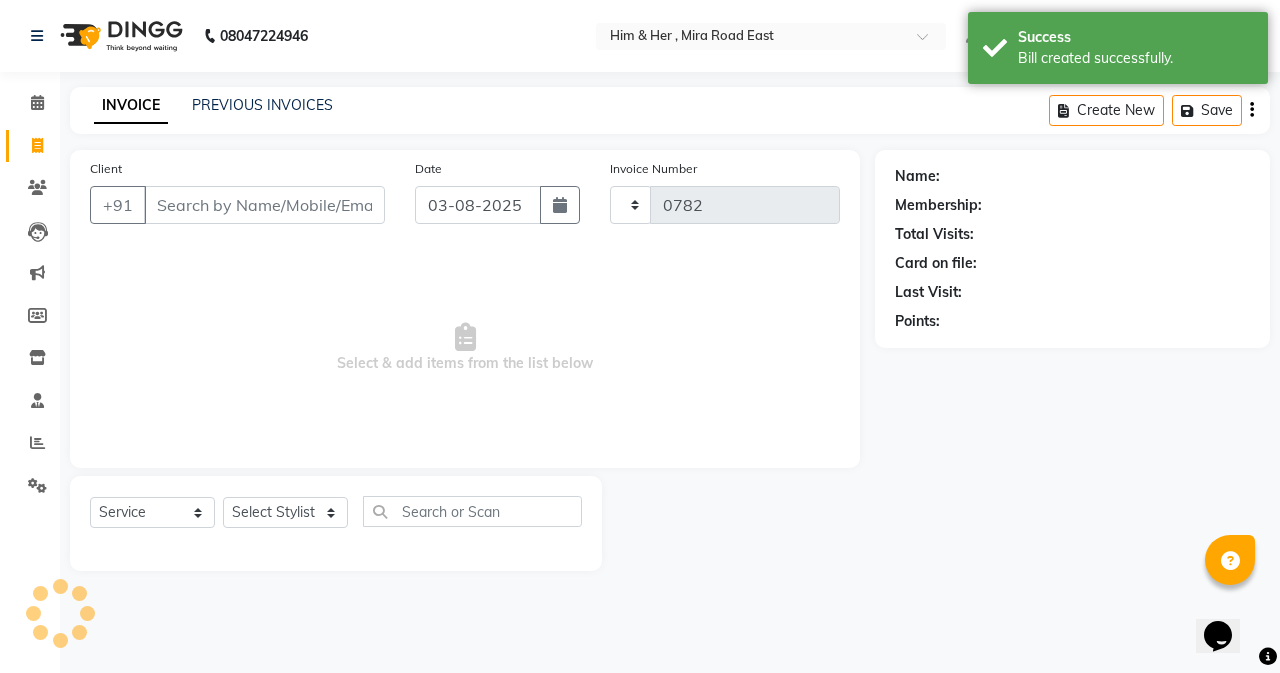 select on "5934" 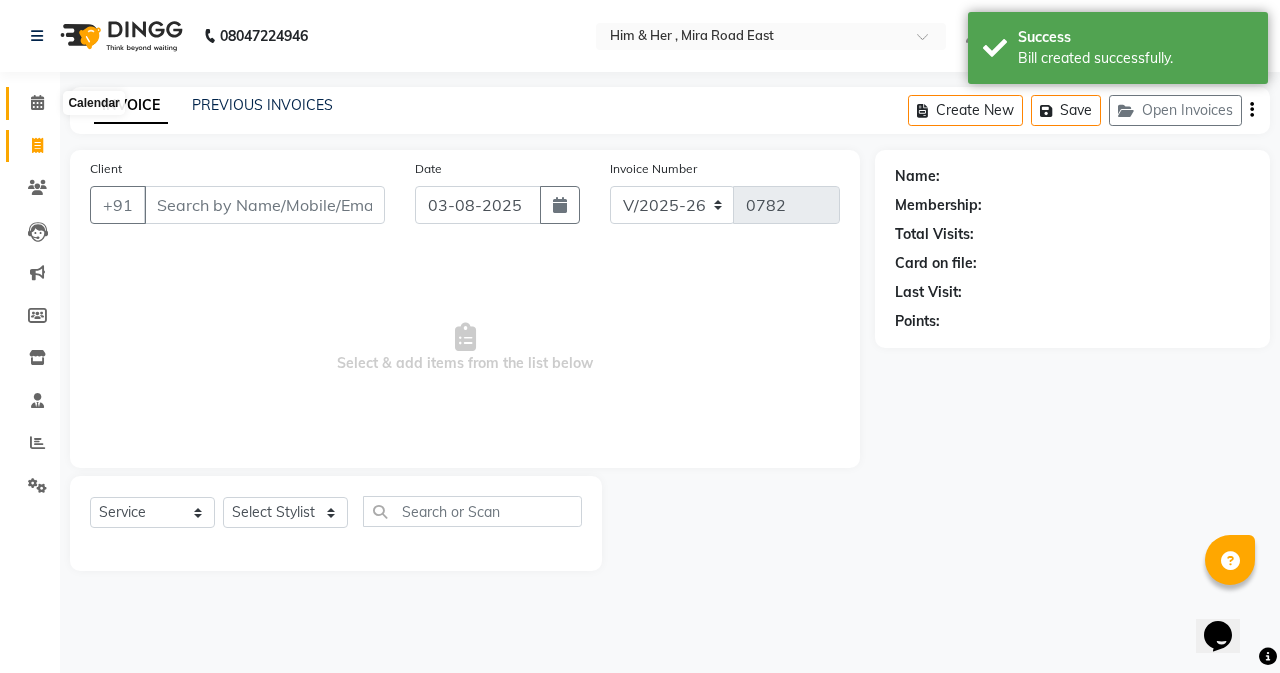 click 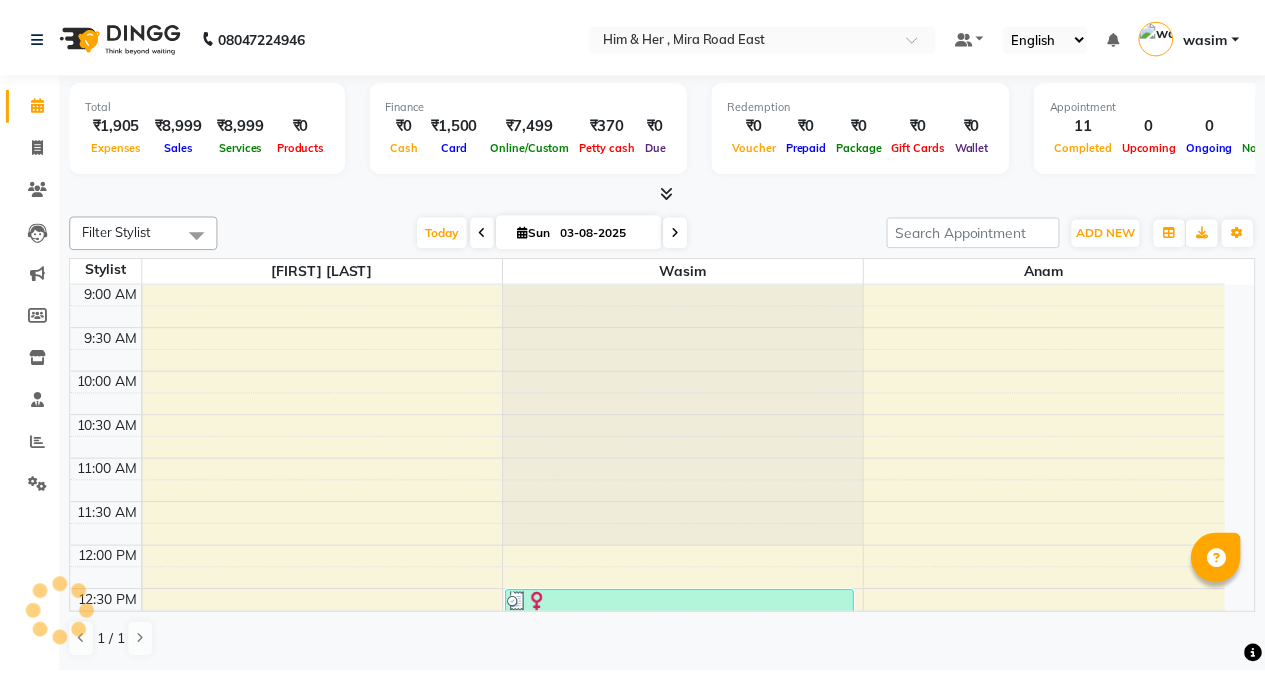 scroll, scrollTop: 0, scrollLeft: 0, axis: both 